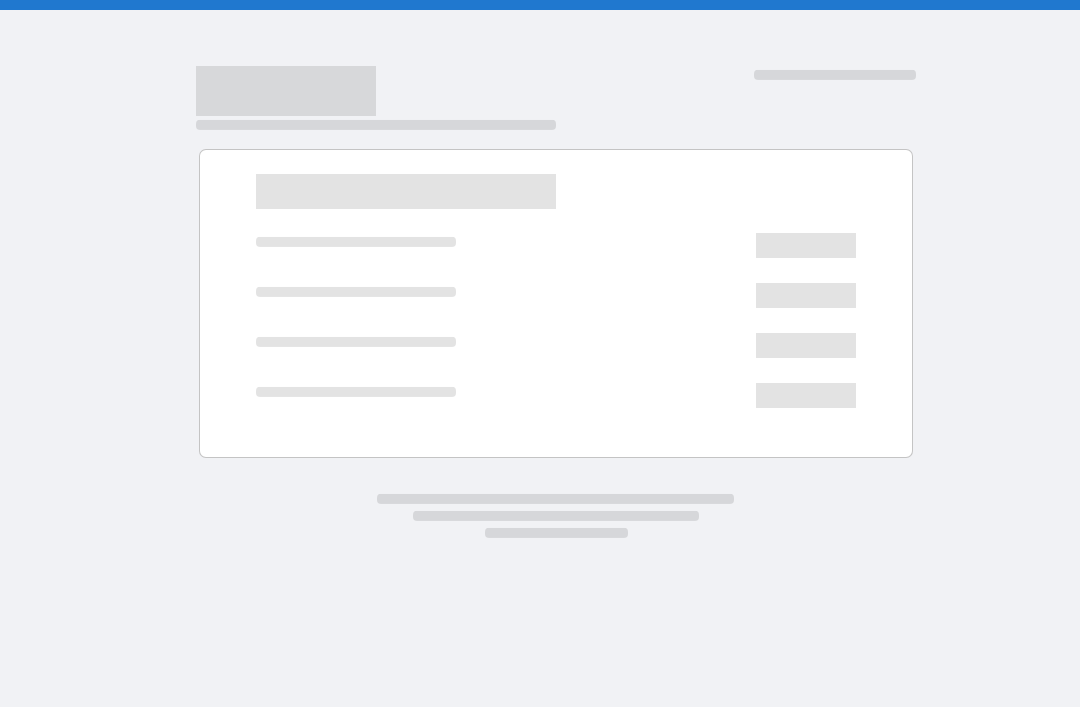 scroll, scrollTop: 0, scrollLeft: 0, axis: both 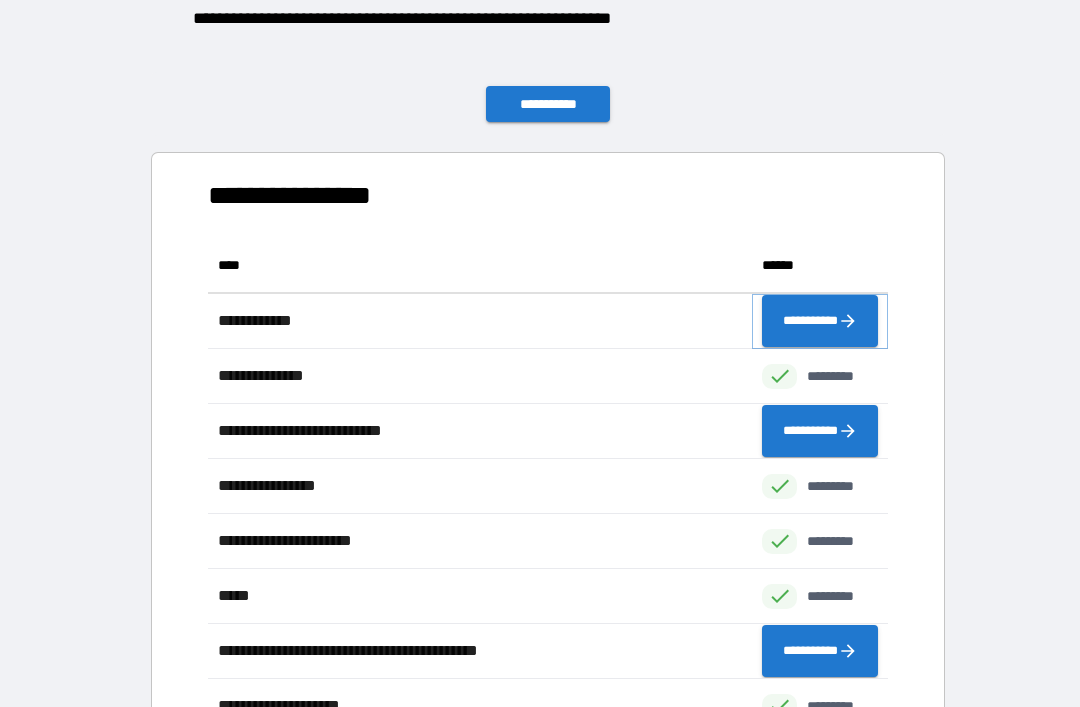 click on "**********" at bounding box center (820, 321) 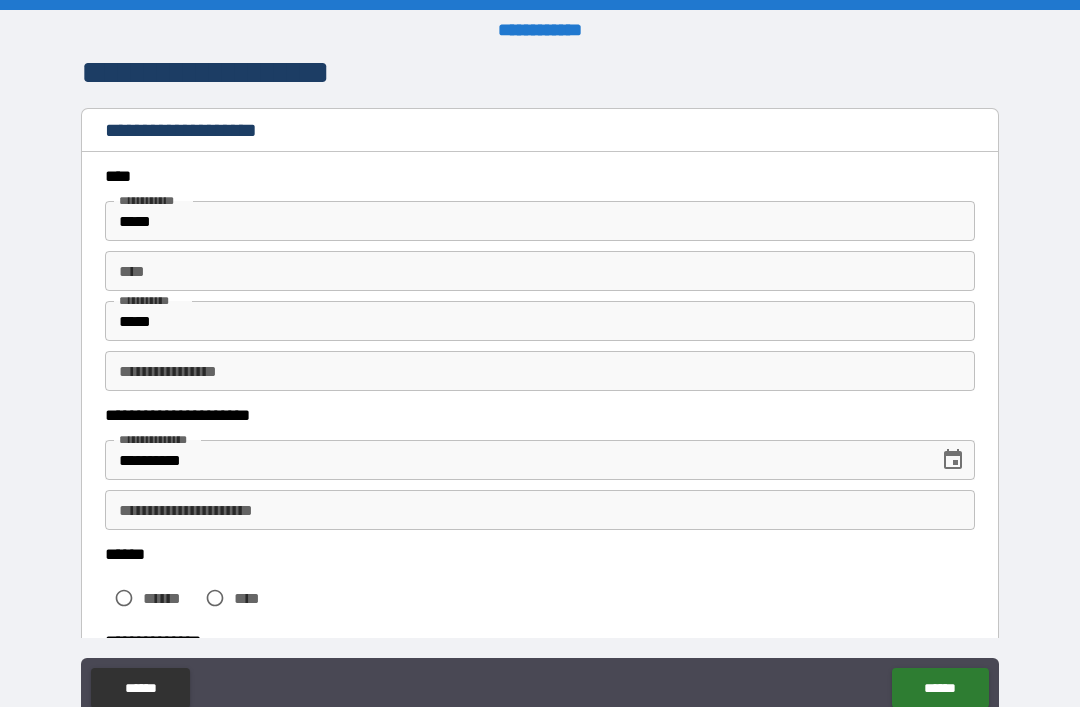 click on "**   *" at bounding box center [540, 271] 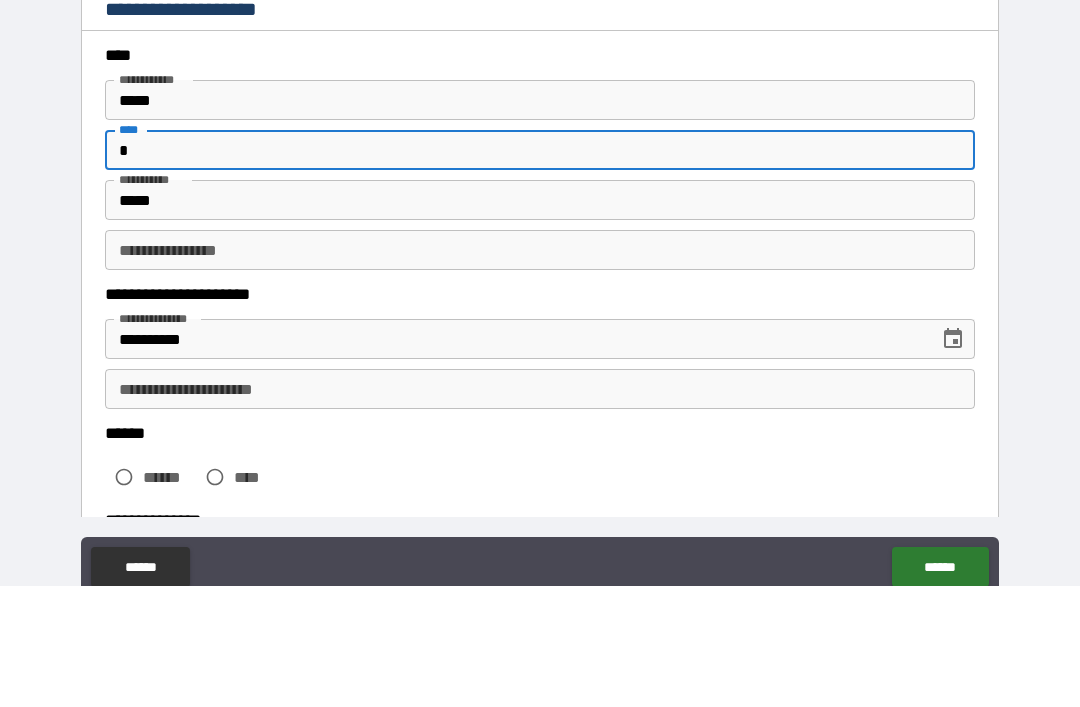 type on "*" 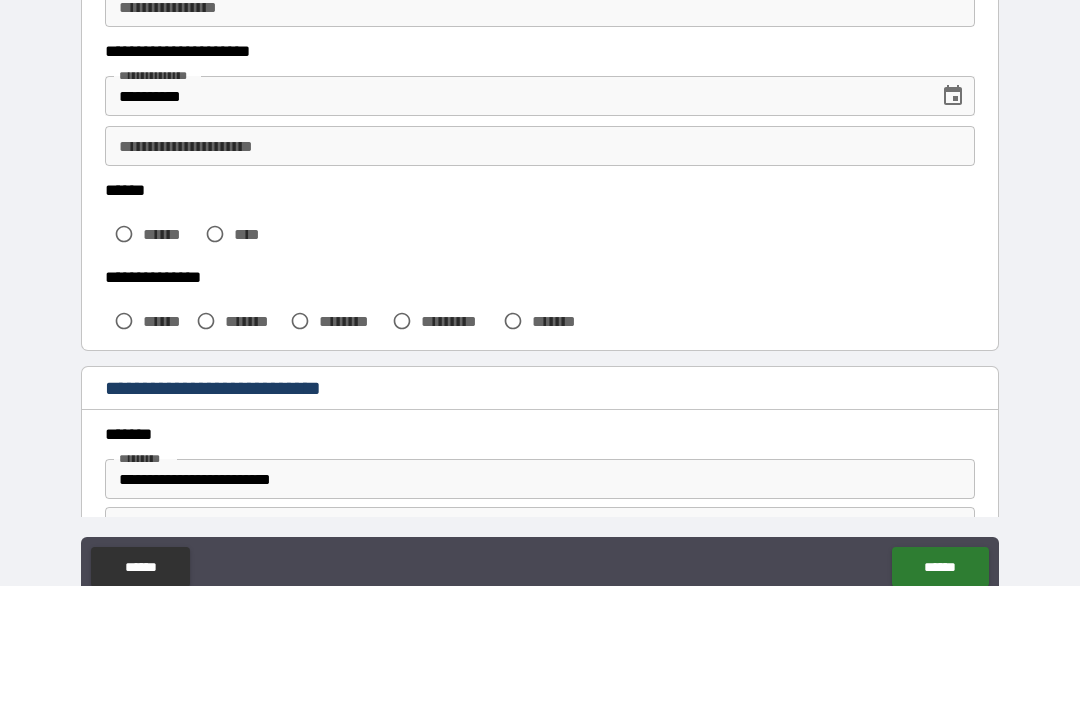 scroll, scrollTop: 244, scrollLeft: 0, axis: vertical 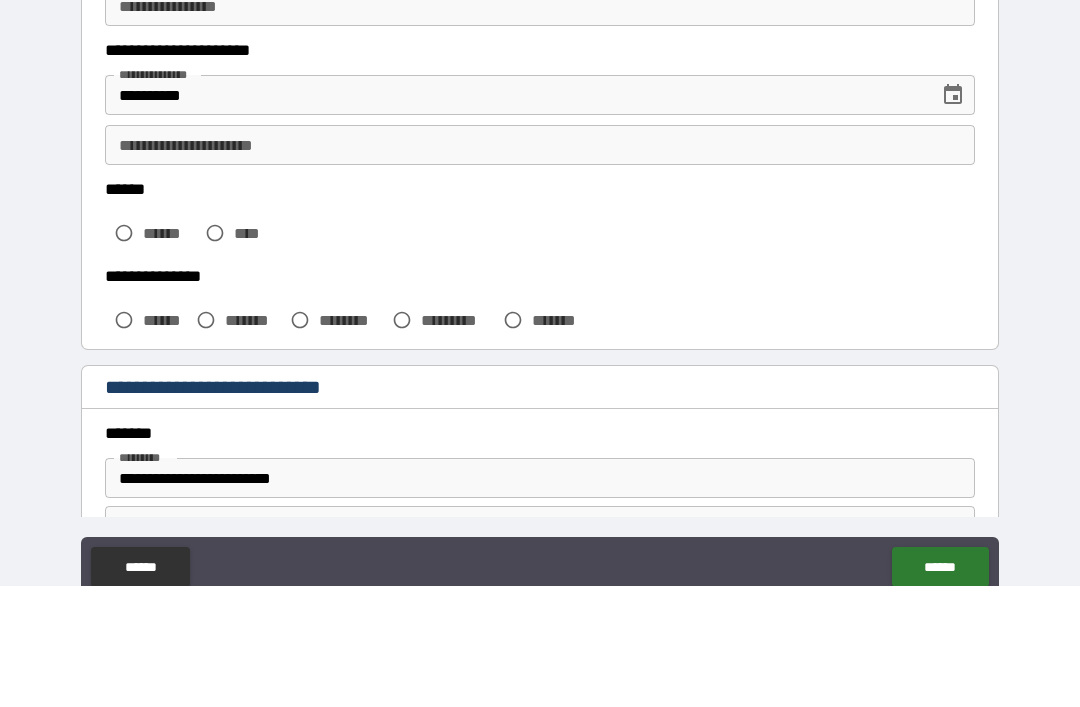 click on "**********" at bounding box center [540, 266] 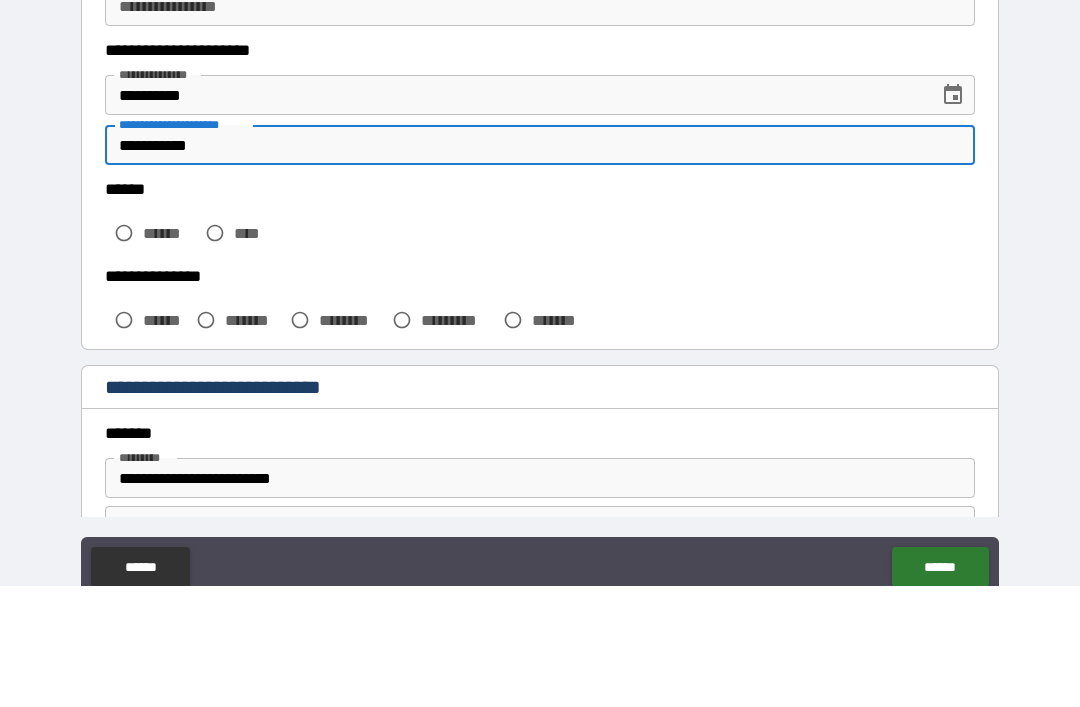 type on "**********" 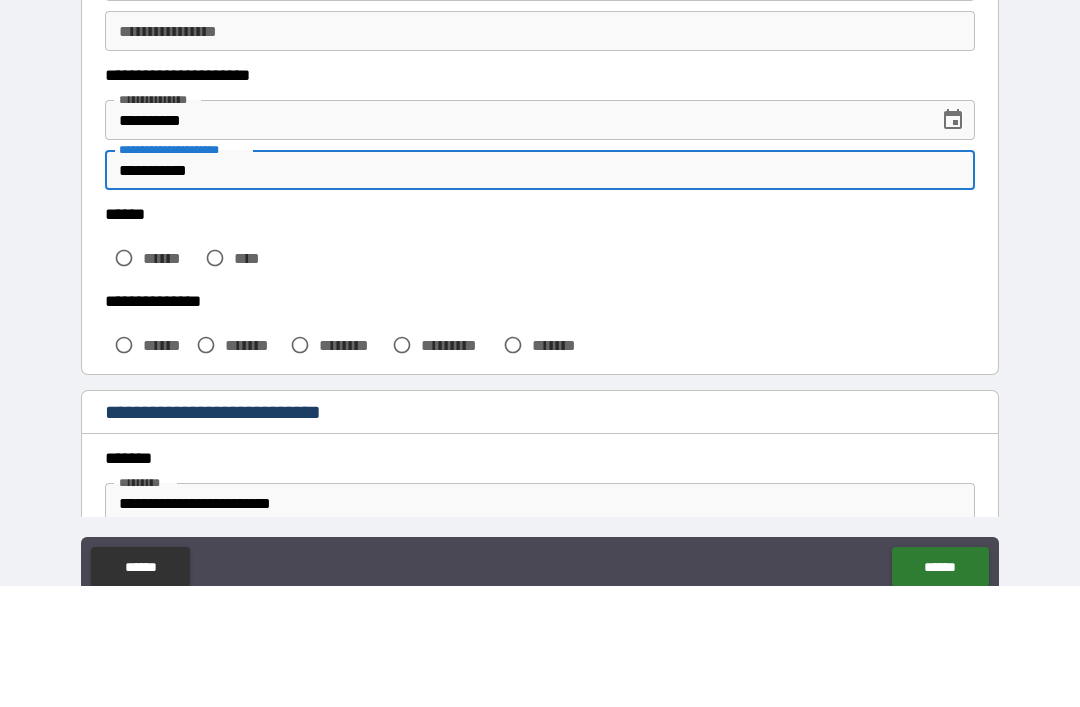 scroll, scrollTop: 218, scrollLeft: 0, axis: vertical 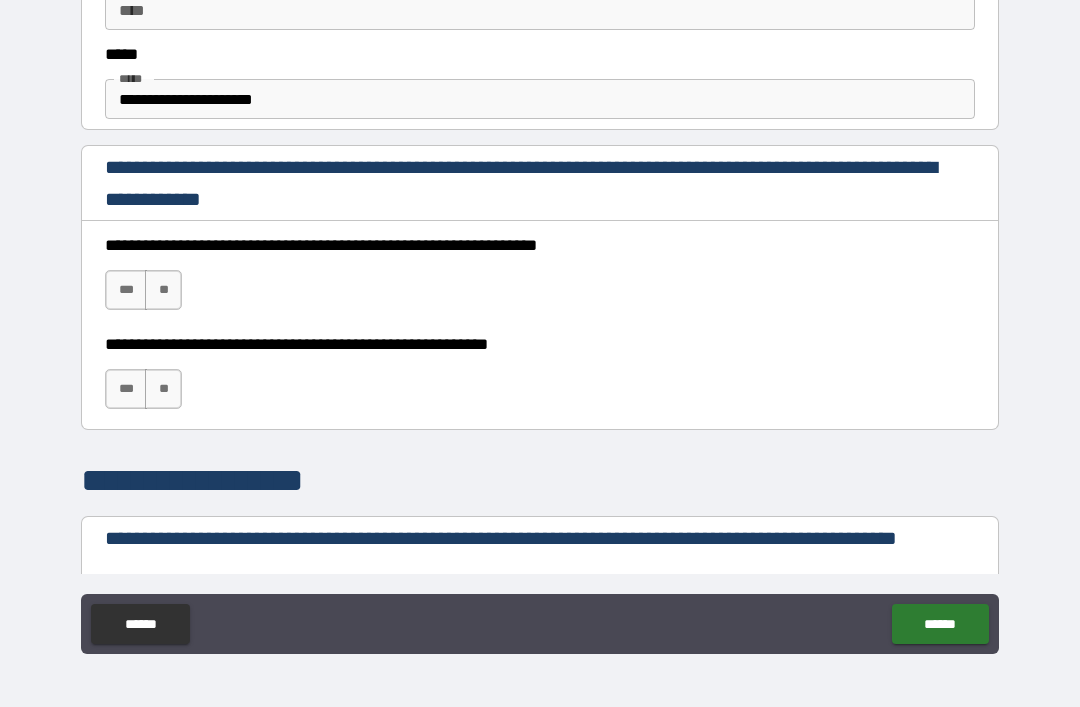 click on "***" at bounding box center (126, 290) 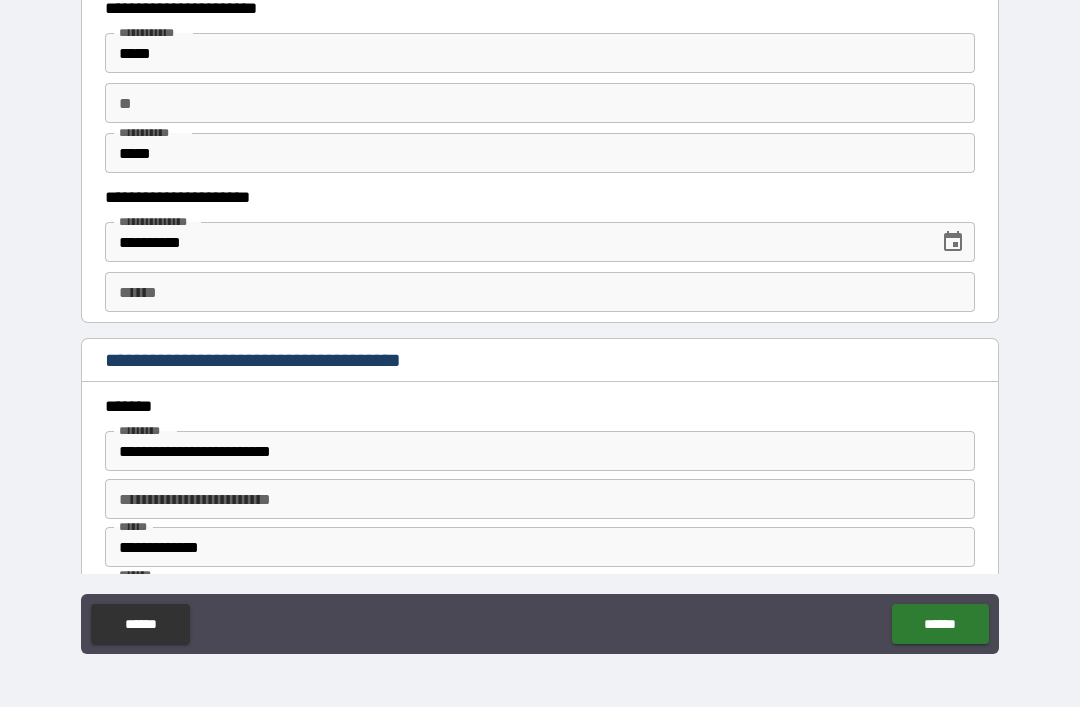 scroll, scrollTop: 1919, scrollLeft: 0, axis: vertical 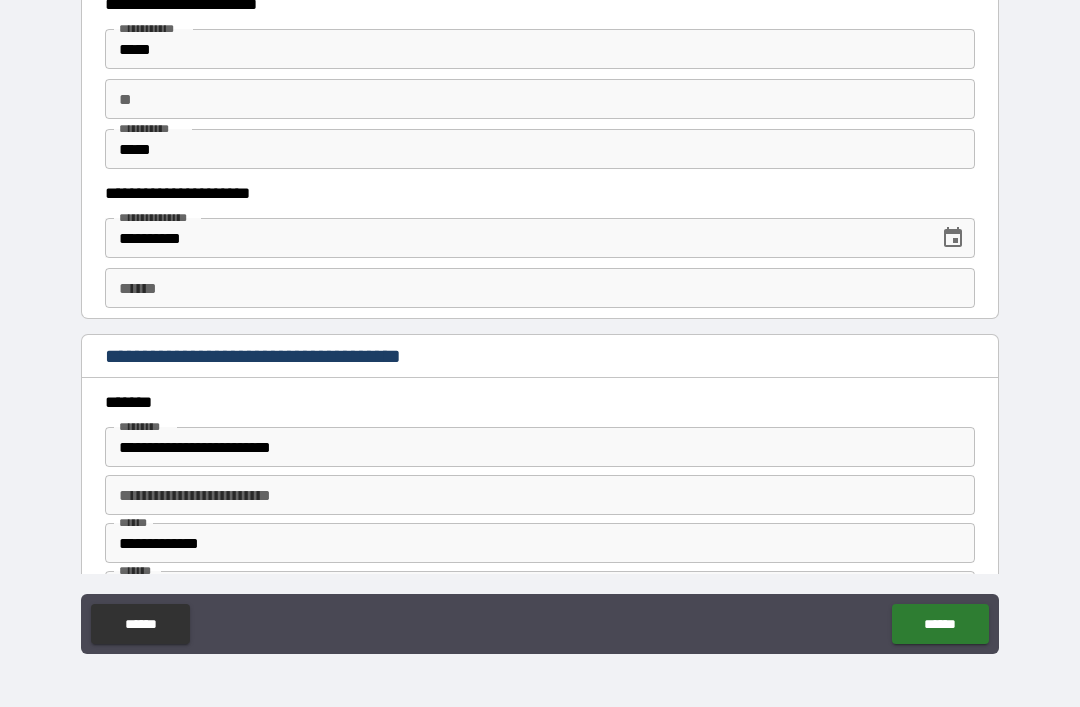 click on "****   *" at bounding box center (540, 288) 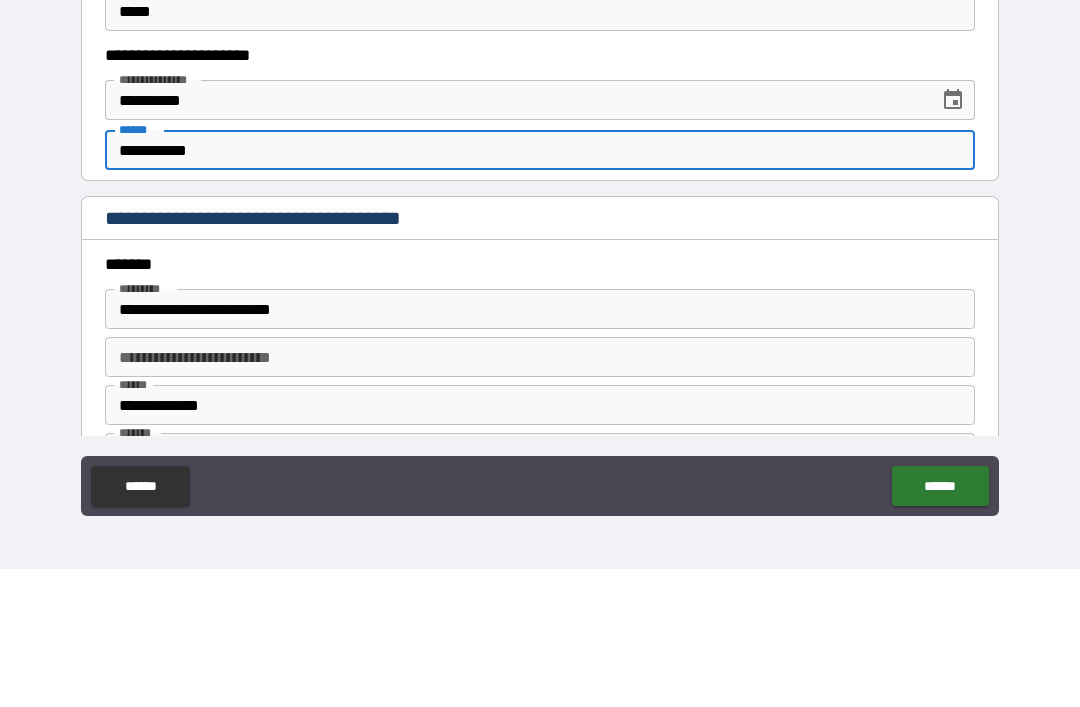 type on "**********" 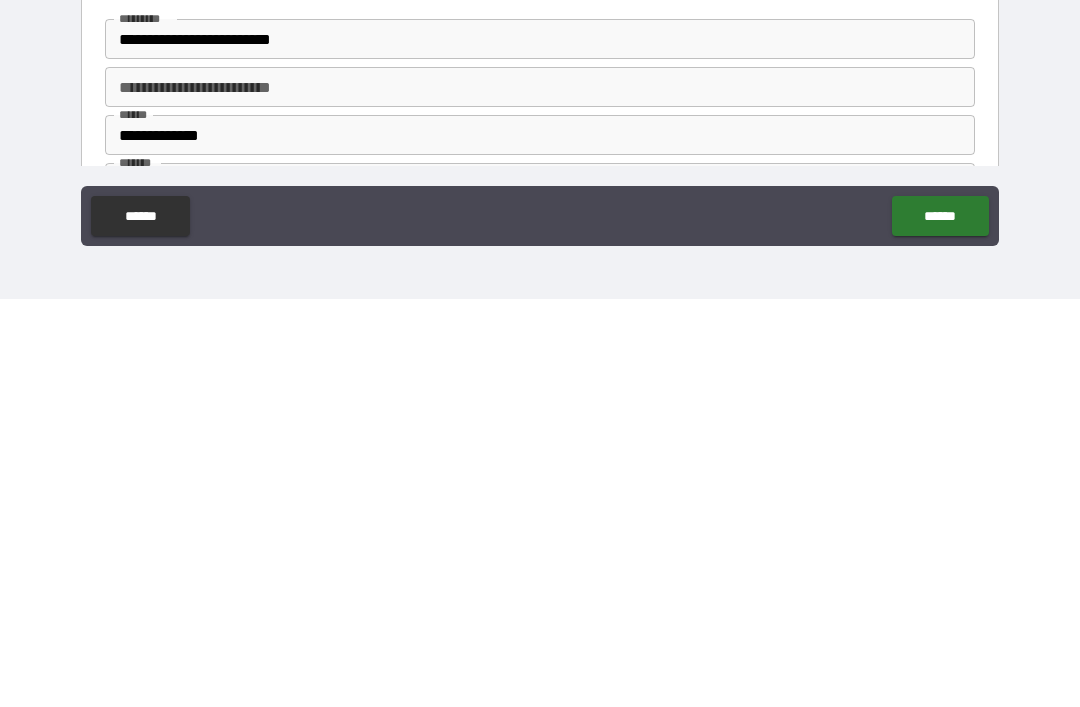 click on "******" at bounding box center [940, 624] 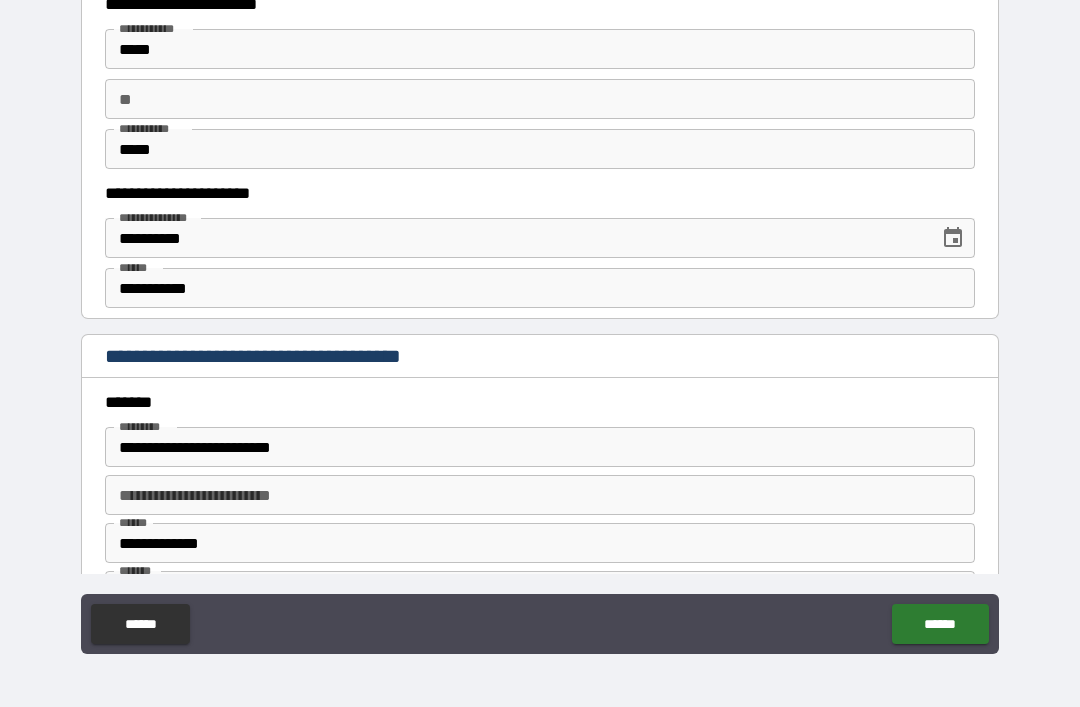 click on "******" at bounding box center (940, 624) 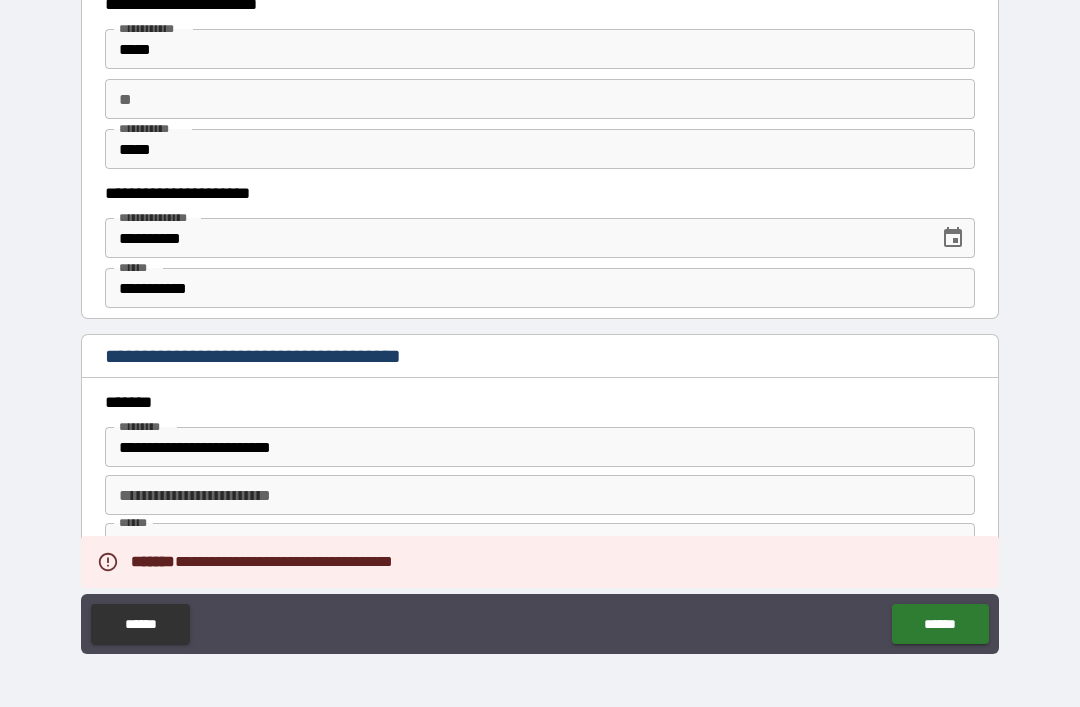 click on "******" at bounding box center [940, 624] 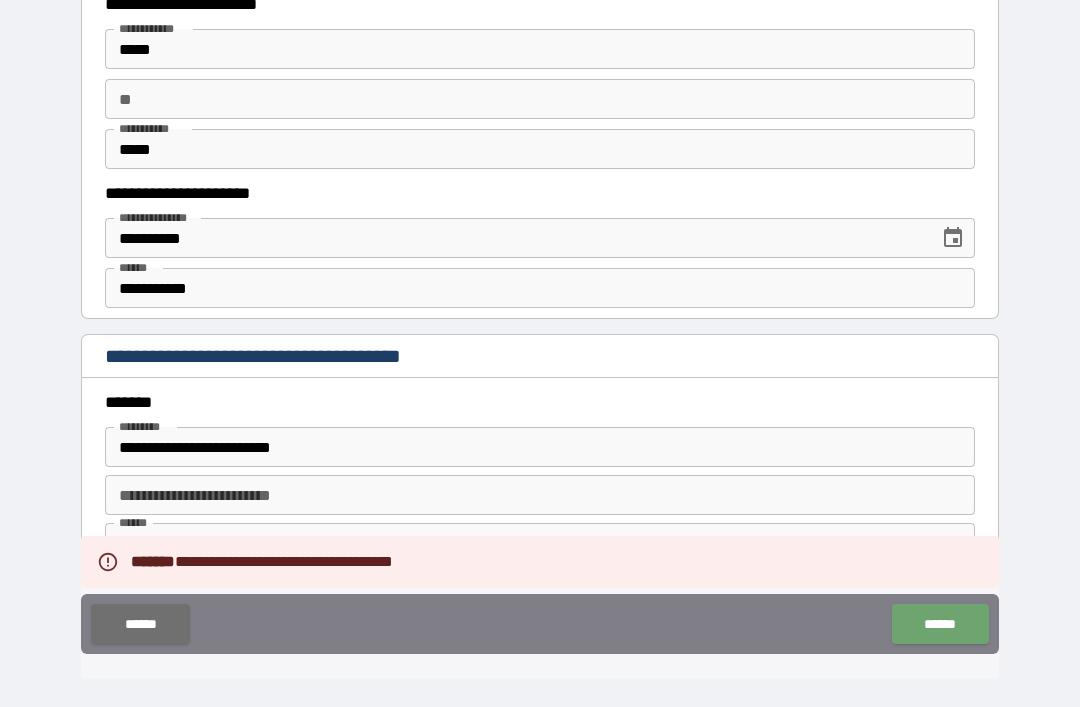 click on "******" at bounding box center (940, 624) 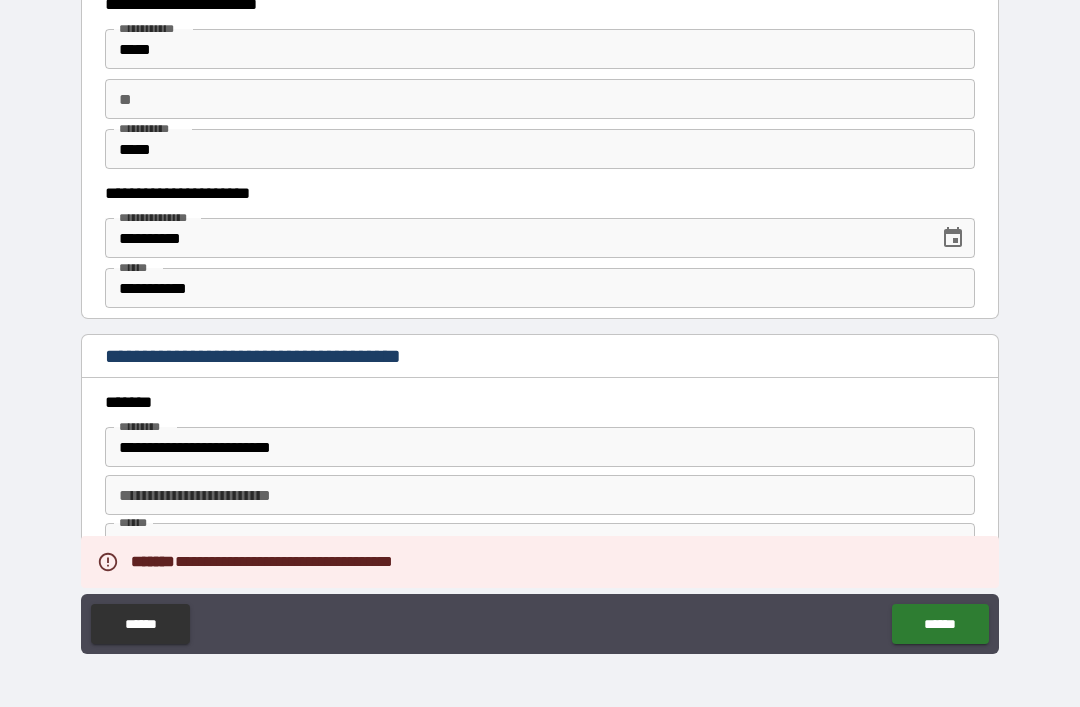 click on "******" at bounding box center (940, 624) 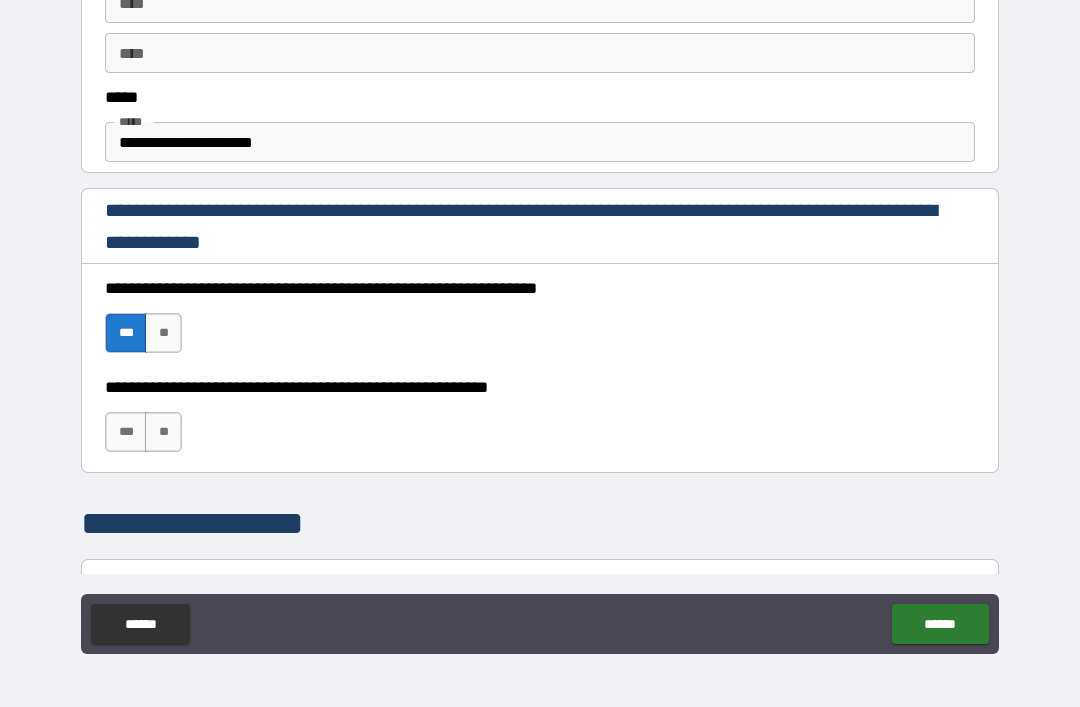 scroll, scrollTop: 1103, scrollLeft: 0, axis: vertical 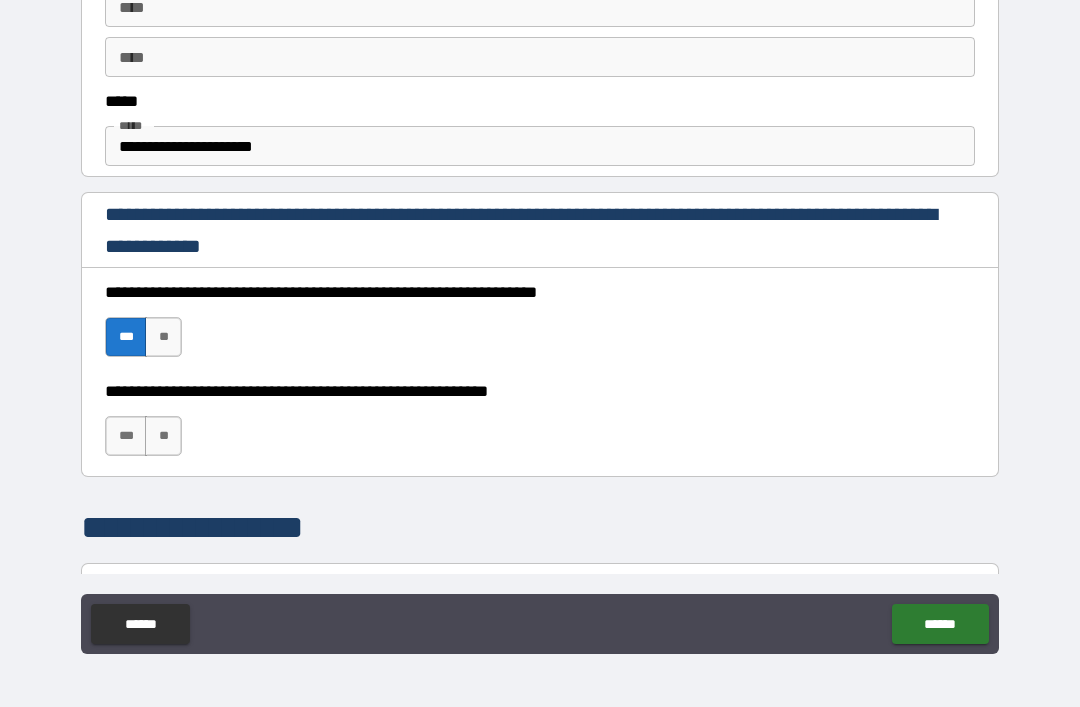 click on "***" at bounding box center (126, 436) 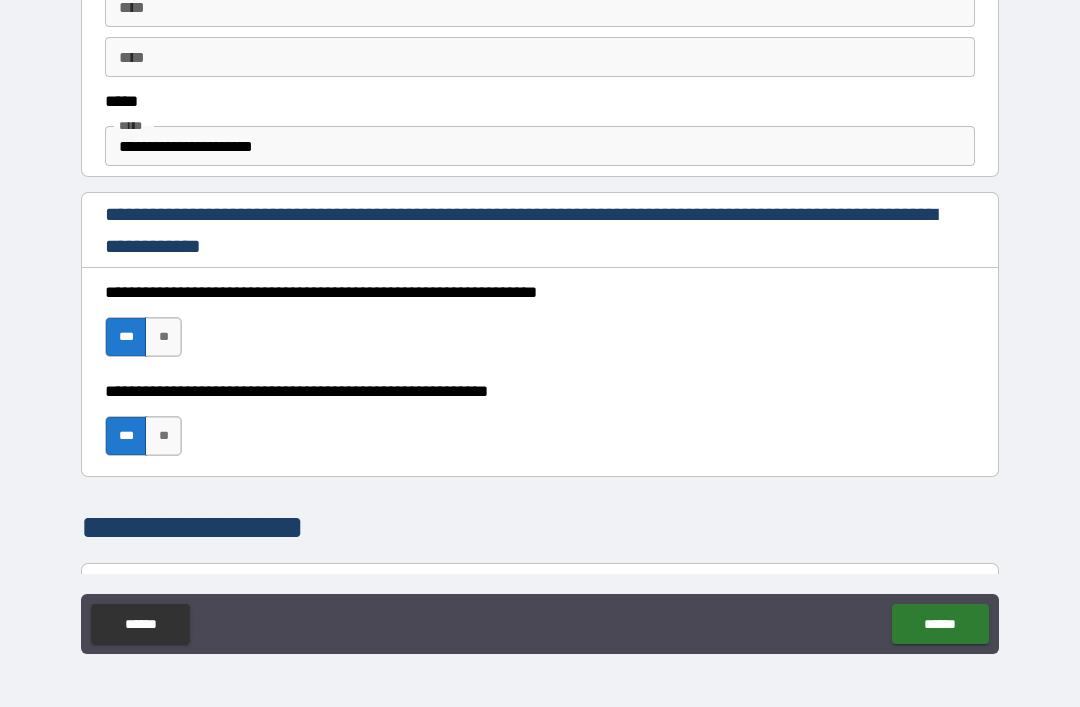 click on "******" at bounding box center (940, 624) 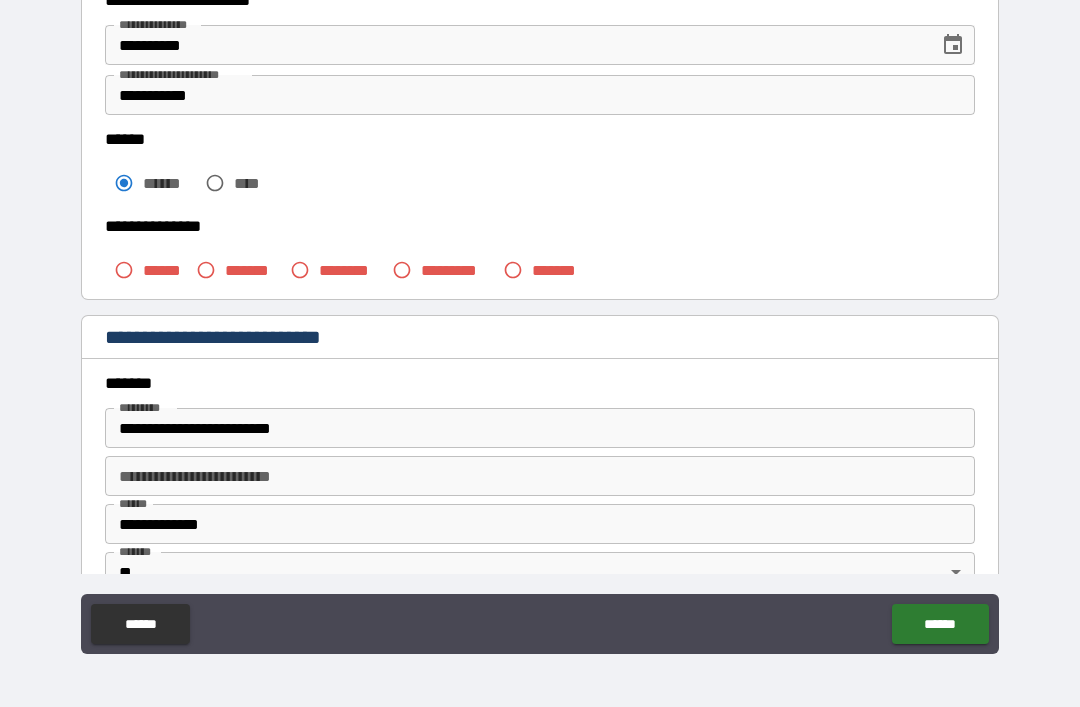 scroll, scrollTop: 334, scrollLeft: 0, axis: vertical 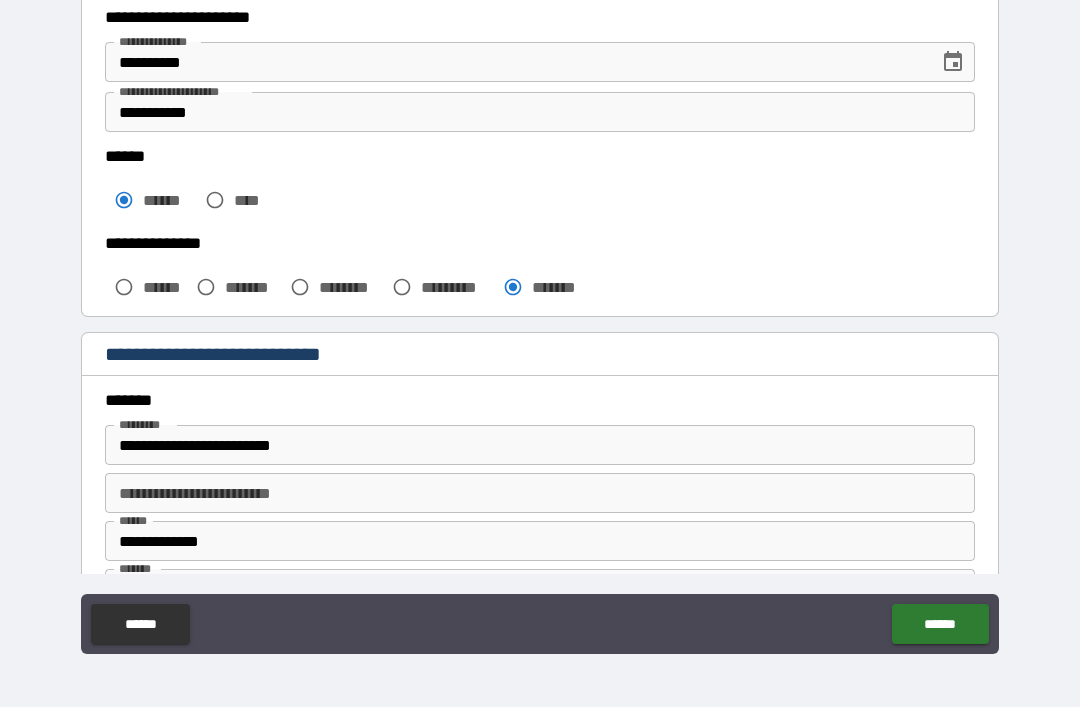 click on "******" at bounding box center (940, 624) 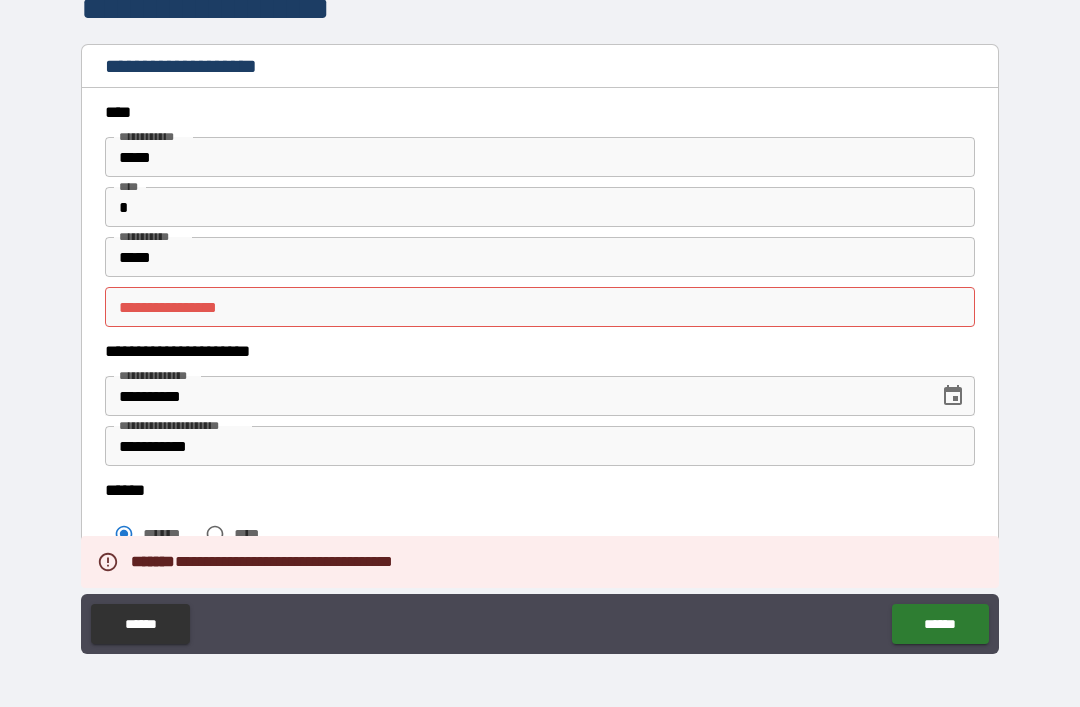 scroll, scrollTop: 0, scrollLeft: 0, axis: both 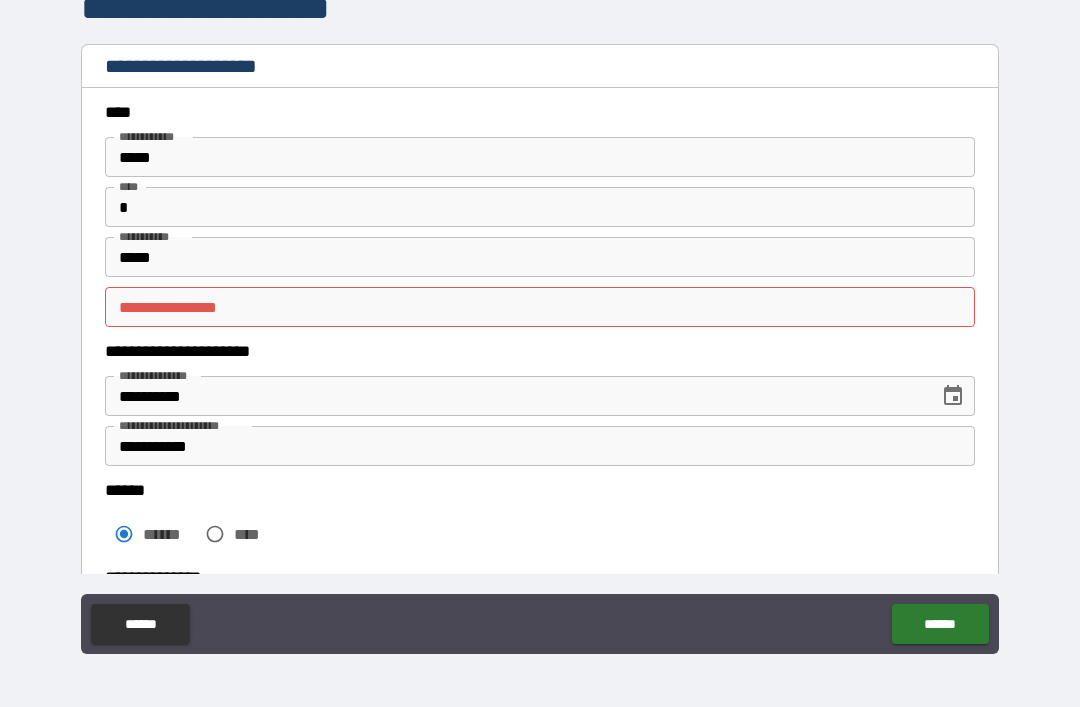 click on "**********" at bounding box center (540, 307) 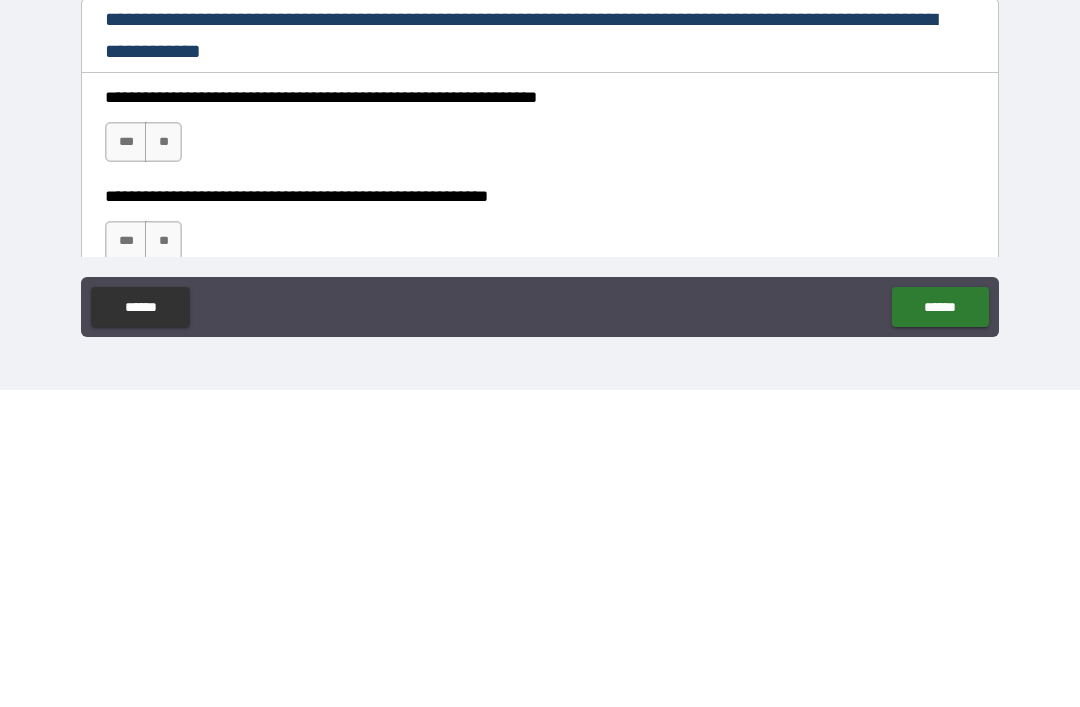 scroll, scrollTop: 2569, scrollLeft: 0, axis: vertical 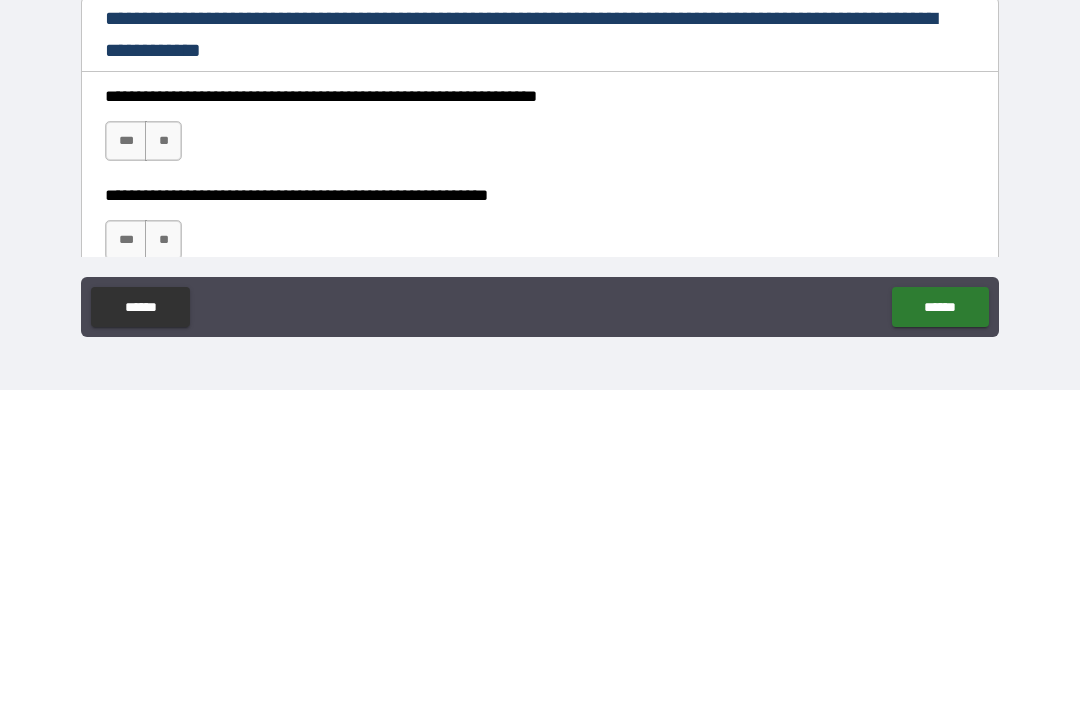 type on "*****" 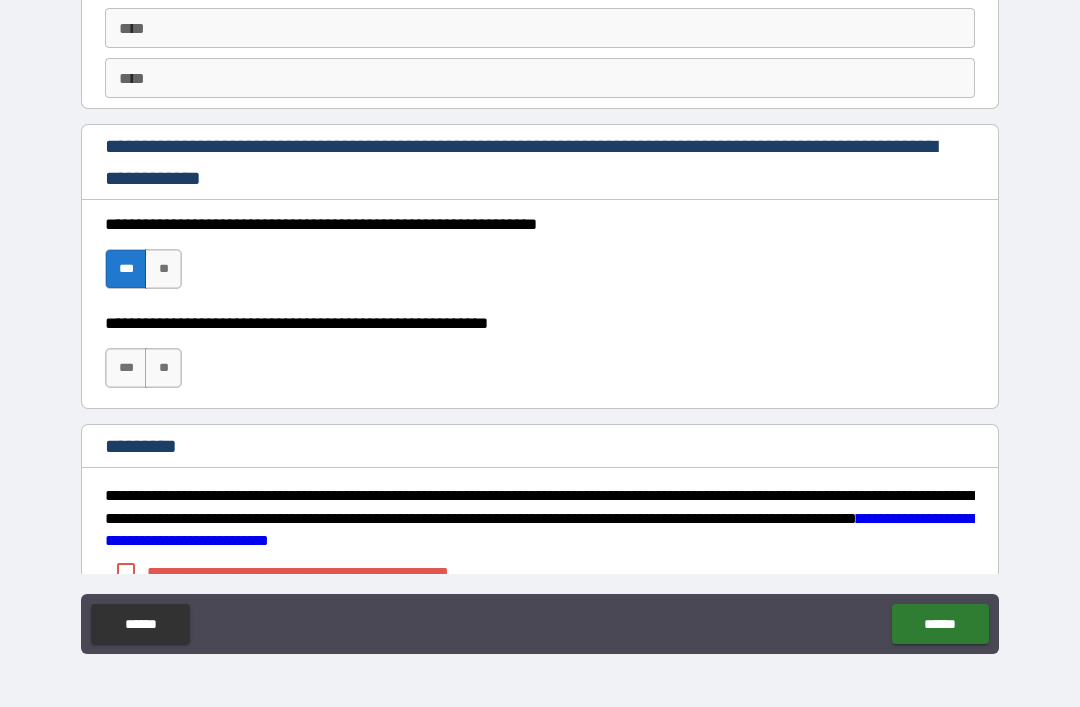 scroll, scrollTop: 2767, scrollLeft: 0, axis: vertical 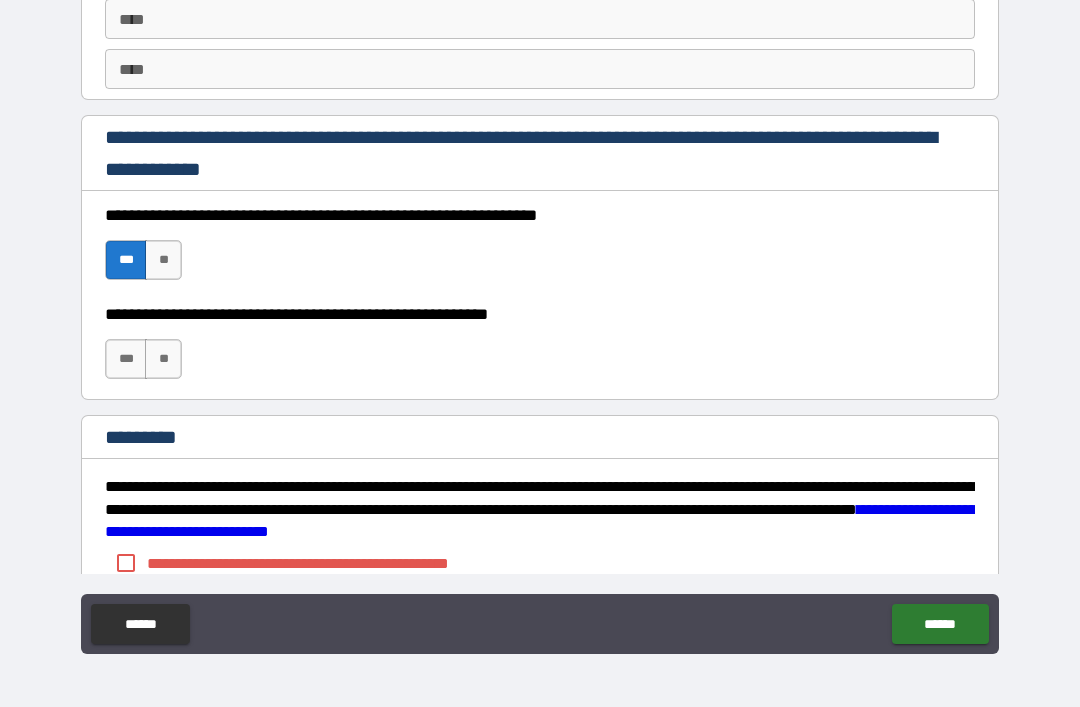click on "***" at bounding box center [126, 359] 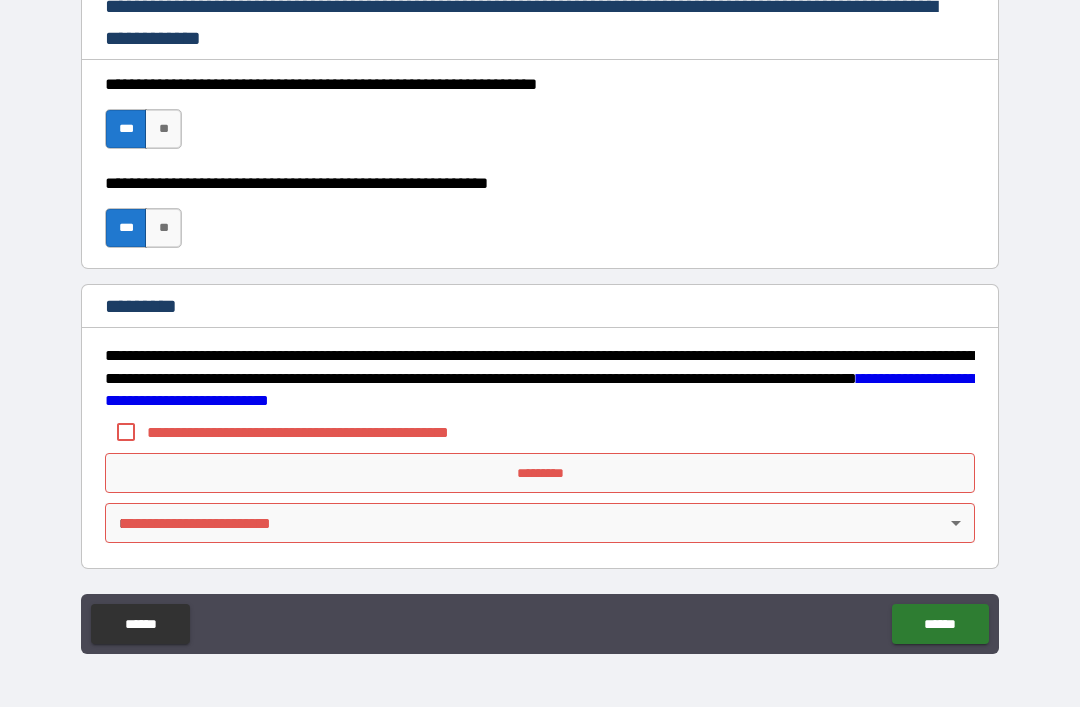 scroll, scrollTop: 2898, scrollLeft: 0, axis: vertical 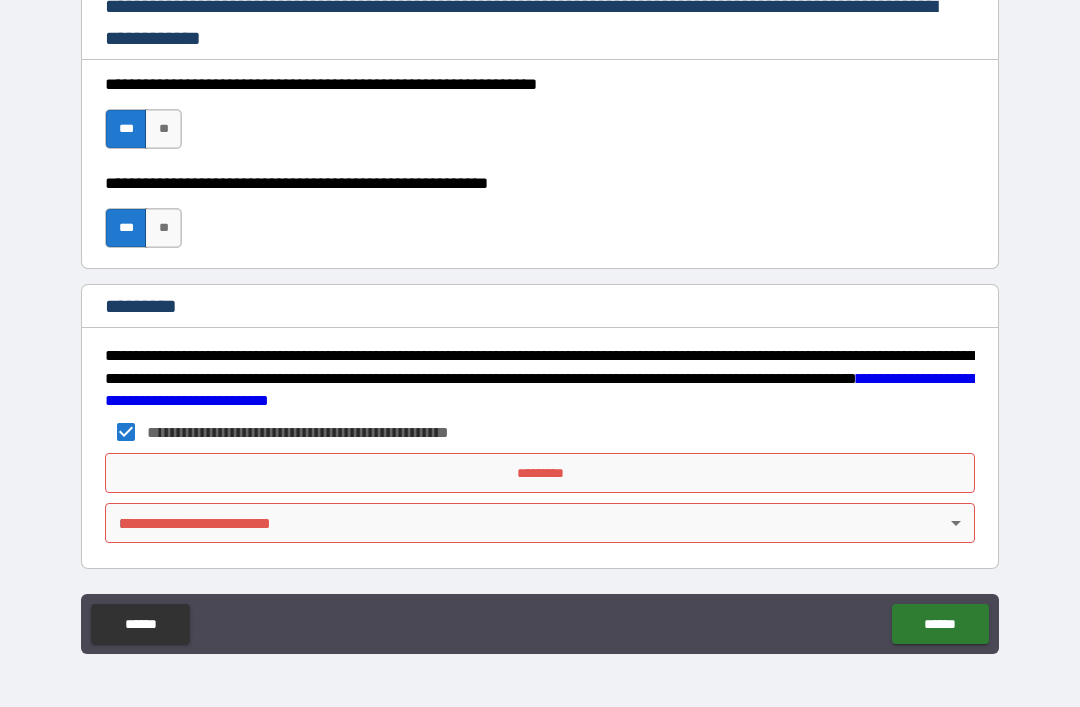 click on "*********" at bounding box center (540, 473) 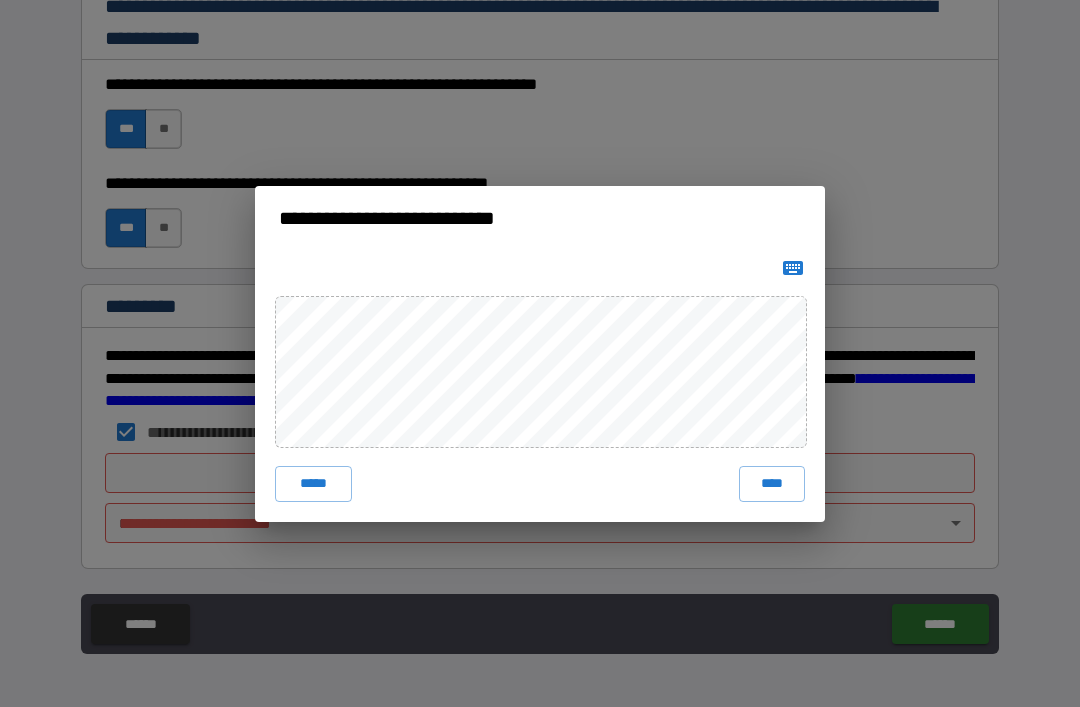 click on "****" at bounding box center (772, 484) 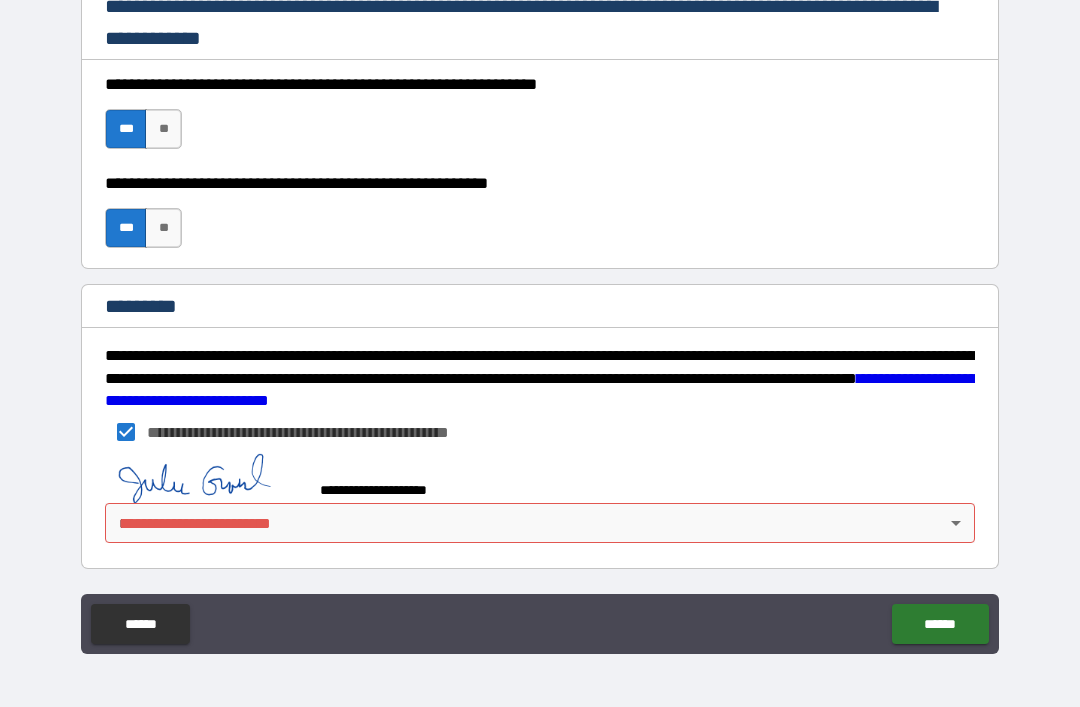 scroll, scrollTop: 2888, scrollLeft: 0, axis: vertical 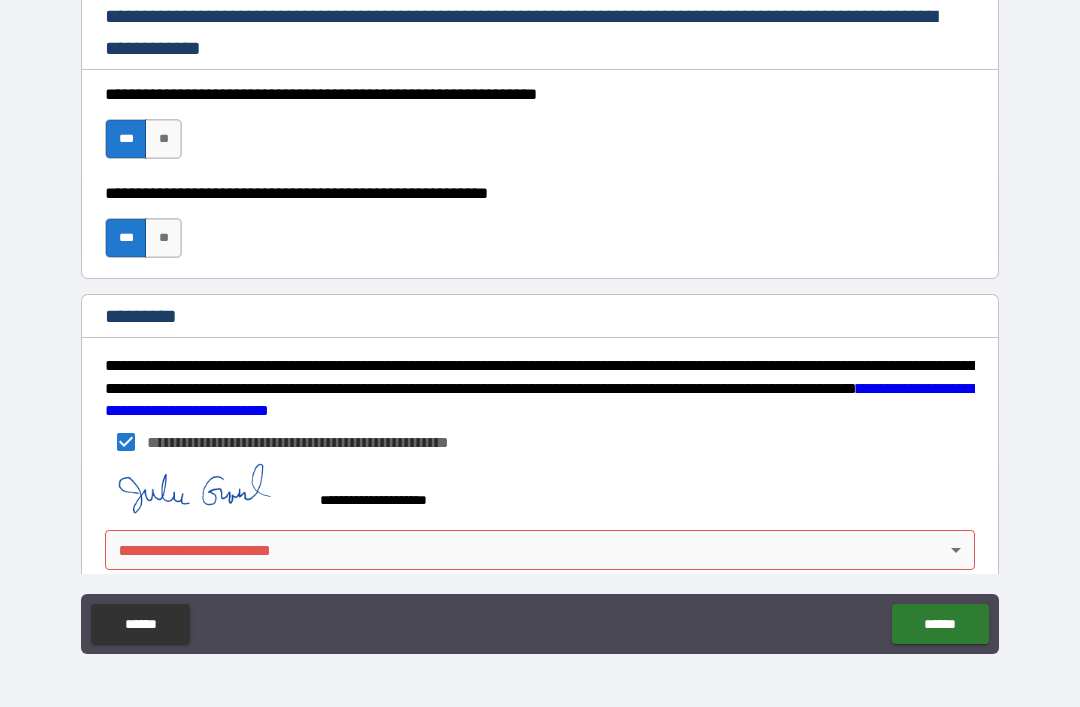 click on "**********" at bounding box center (540, 321) 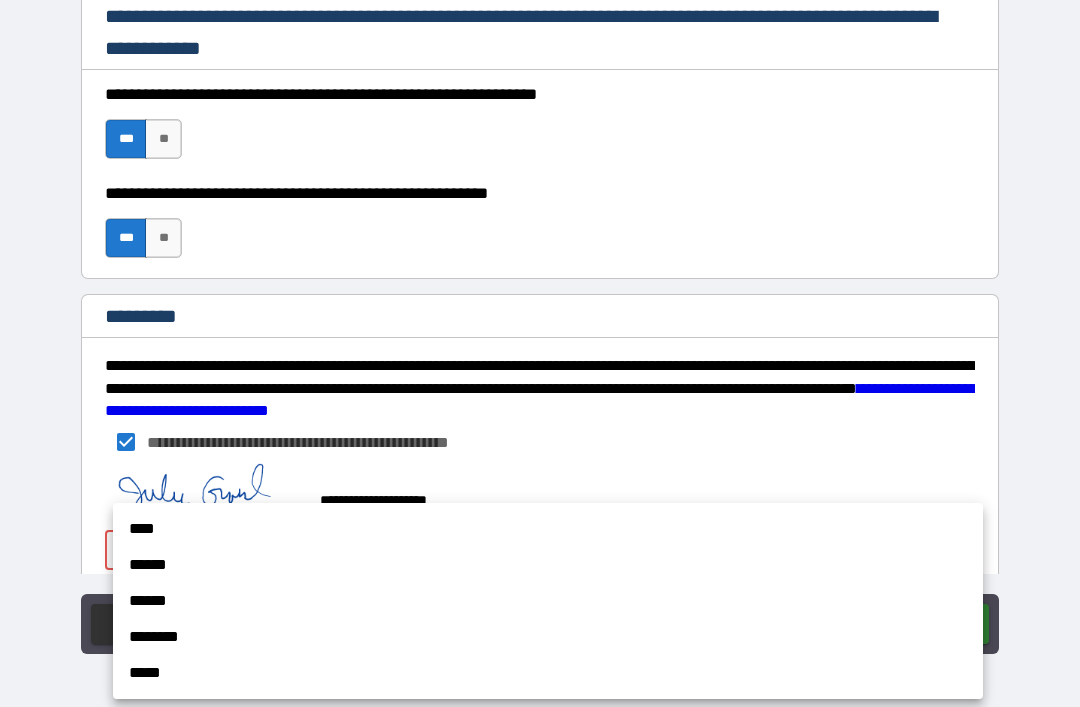click on "****" at bounding box center (548, 529) 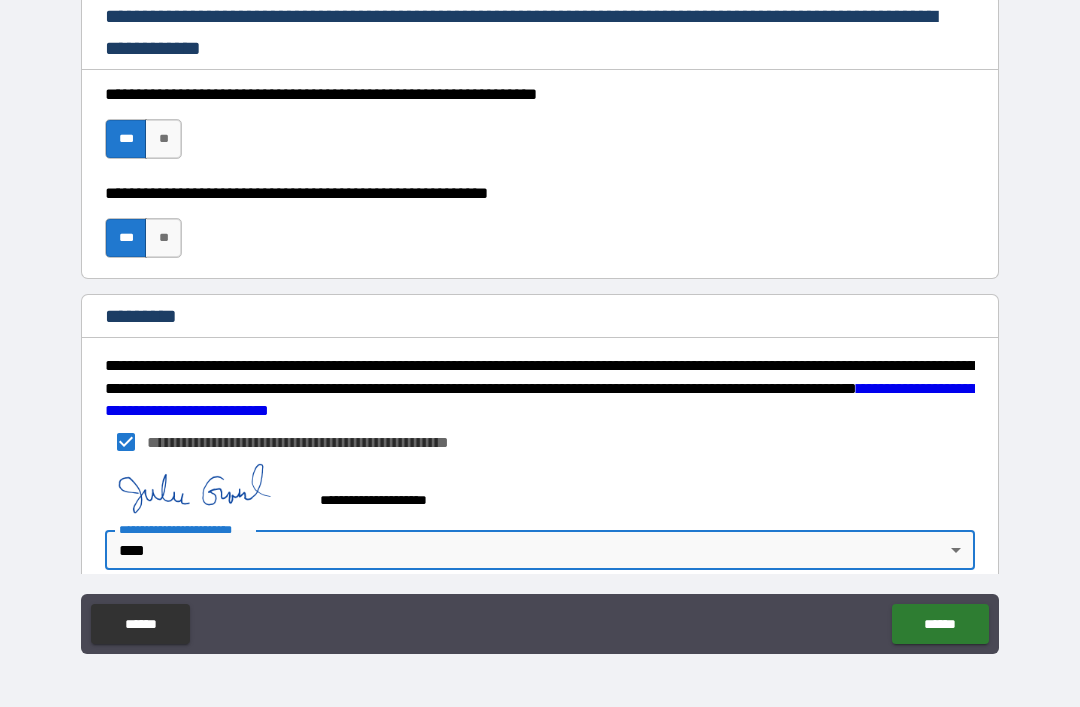 click on "******" at bounding box center (940, 624) 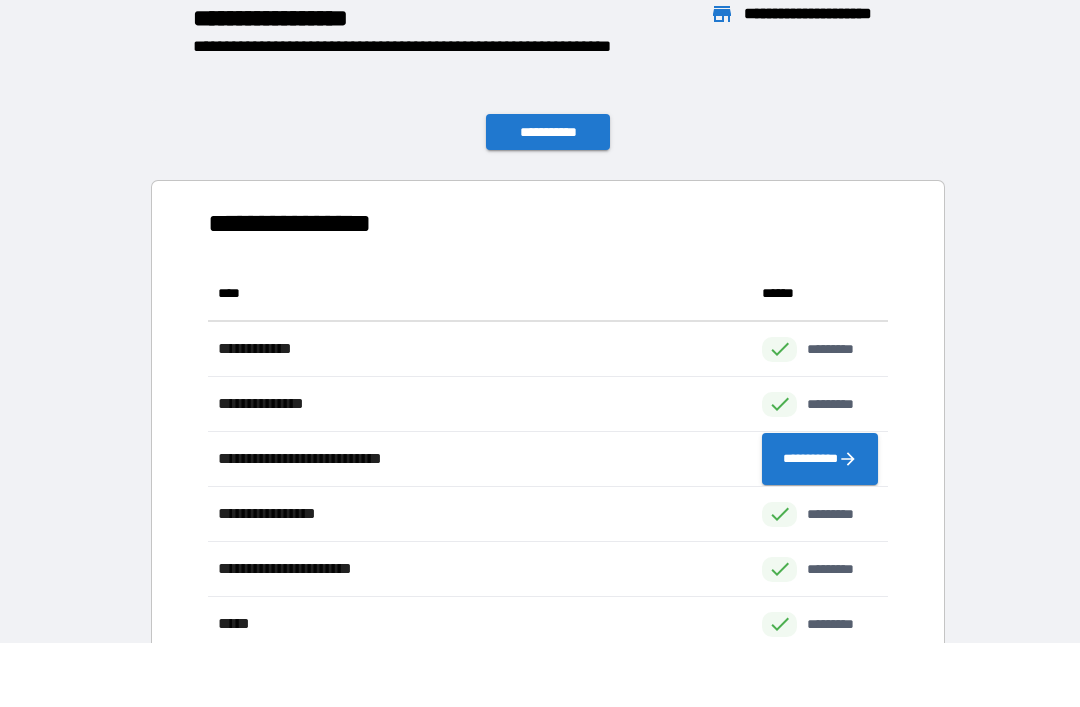 scroll, scrollTop: 1, scrollLeft: 1, axis: both 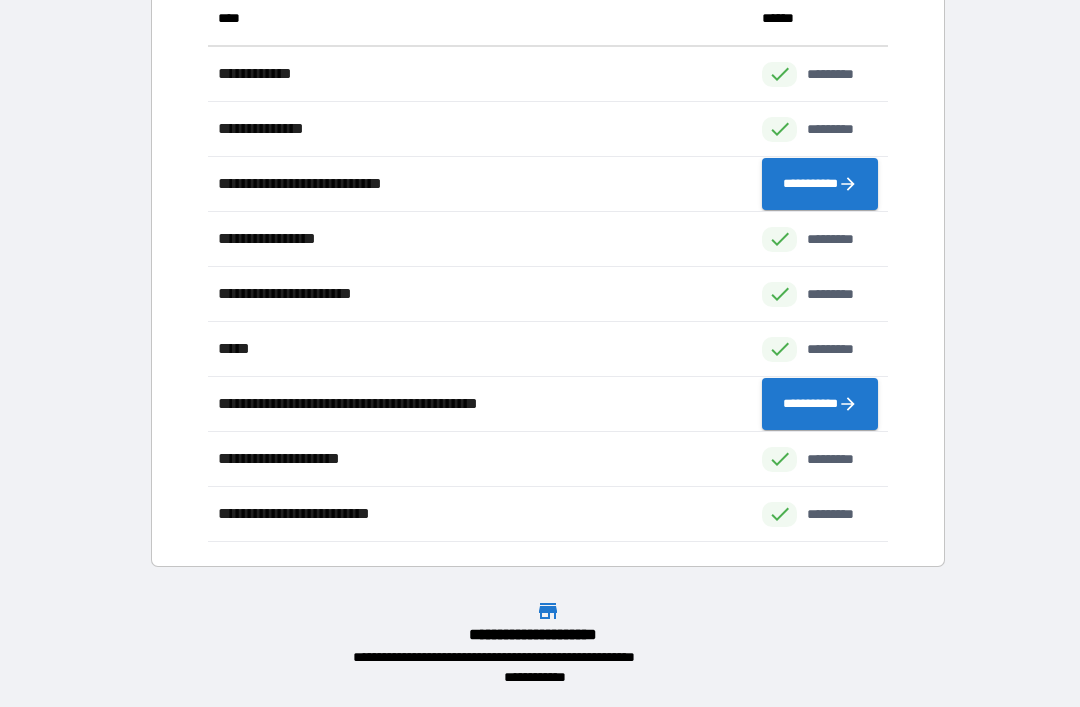 click on "**********" at bounding box center (540, 179) 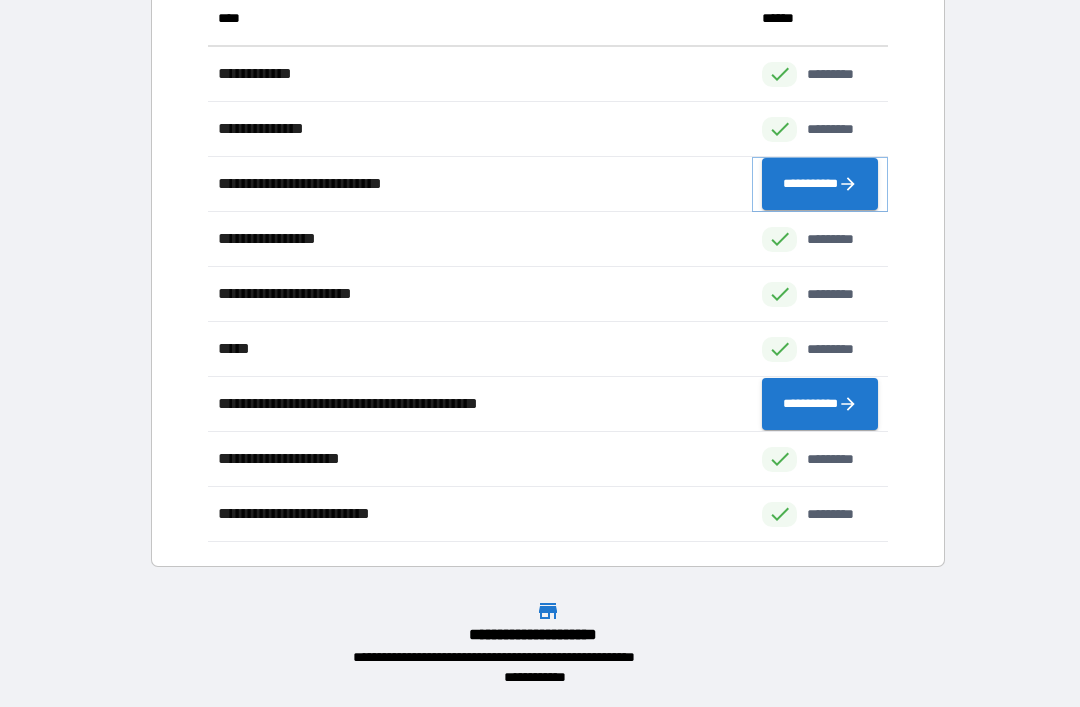 click on "**********" at bounding box center (820, 184) 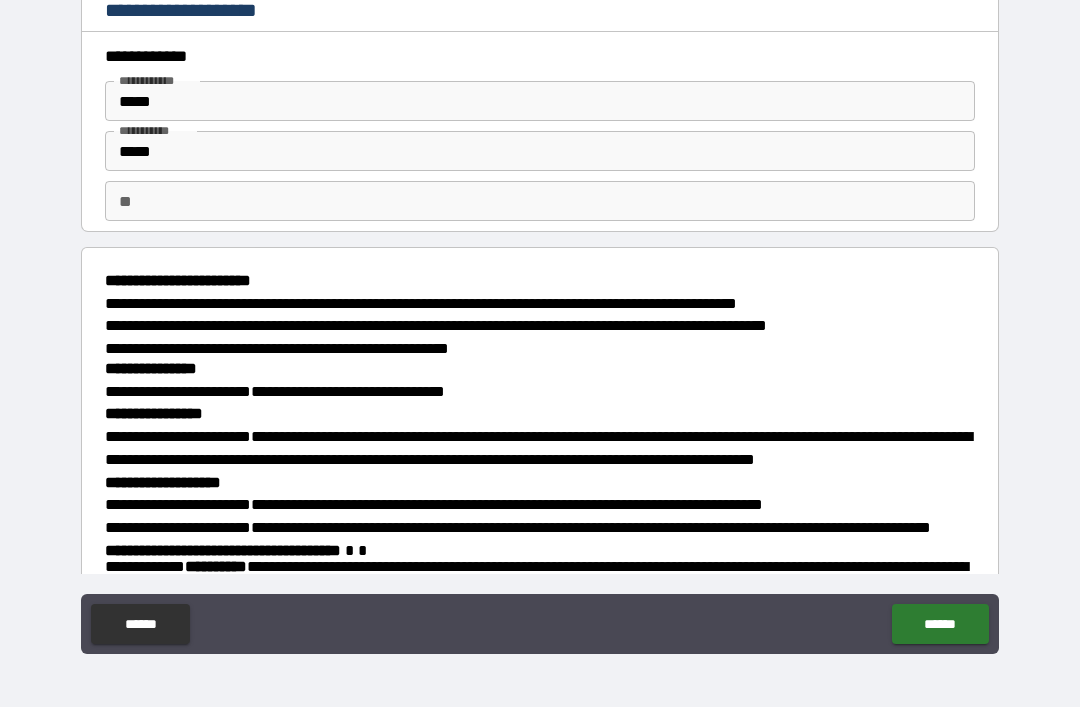 click on "**" at bounding box center (540, 201) 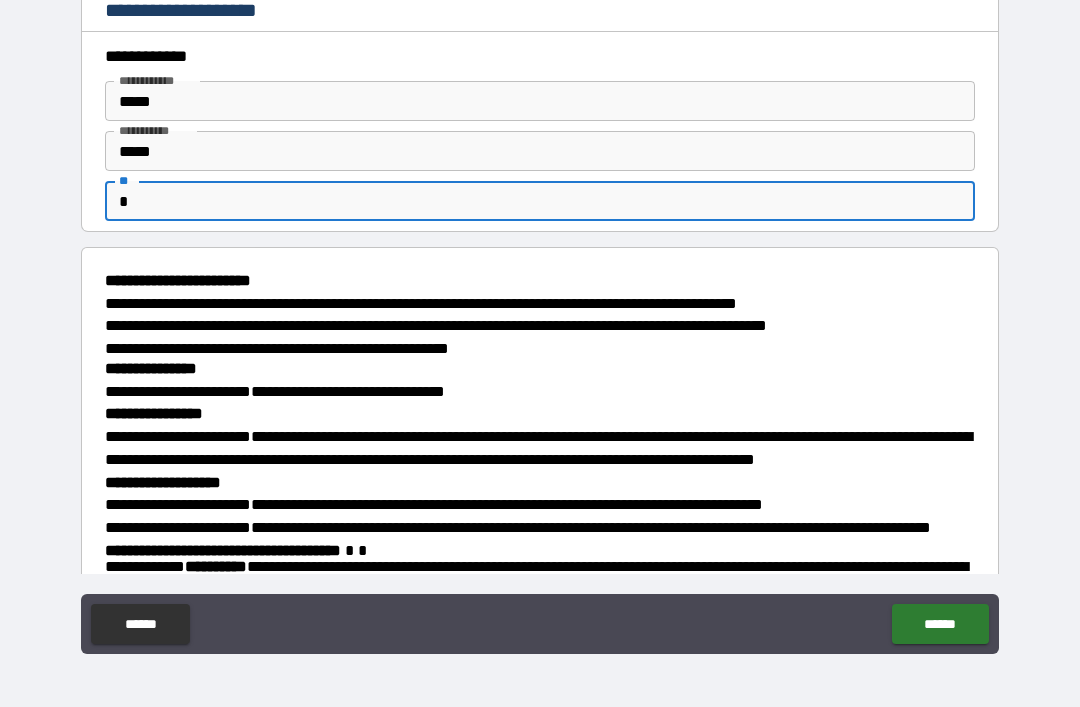 type on "*" 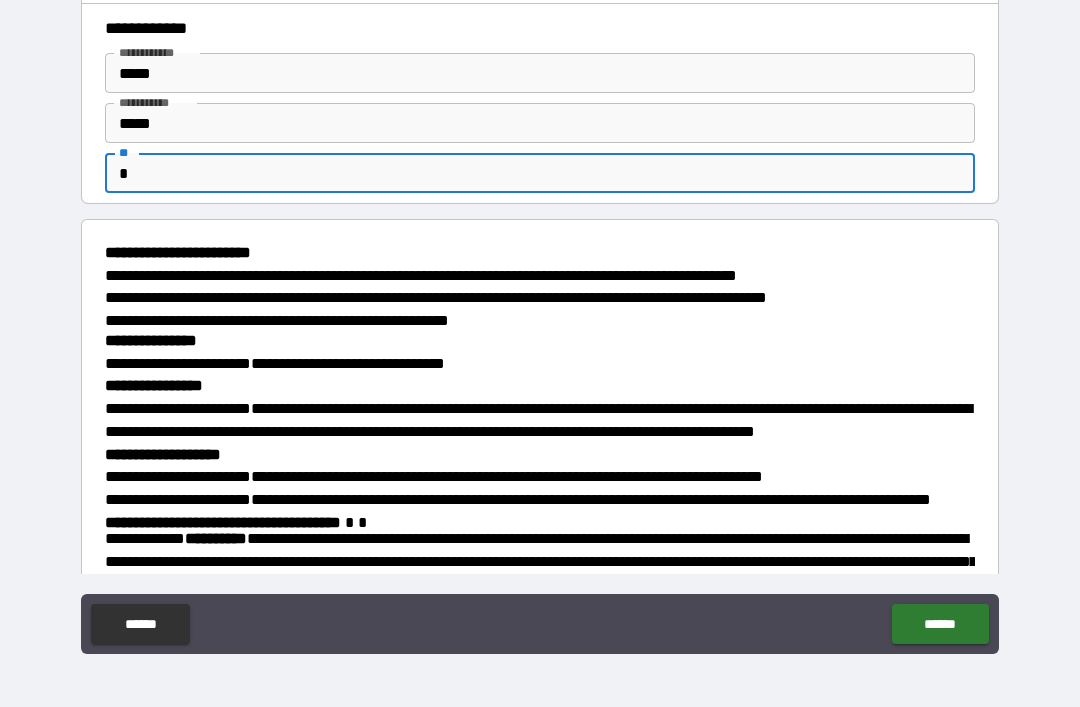 scroll, scrollTop: -18, scrollLeft: 0, axis: vertical 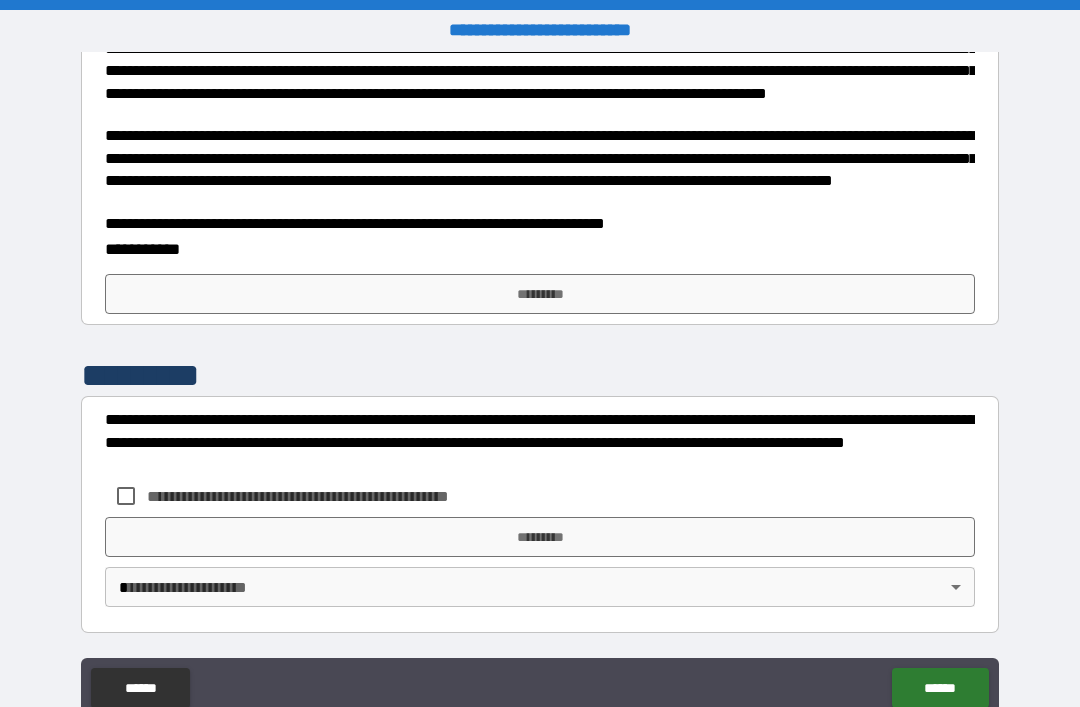 click on "**********" at bounding box center (540, 169) 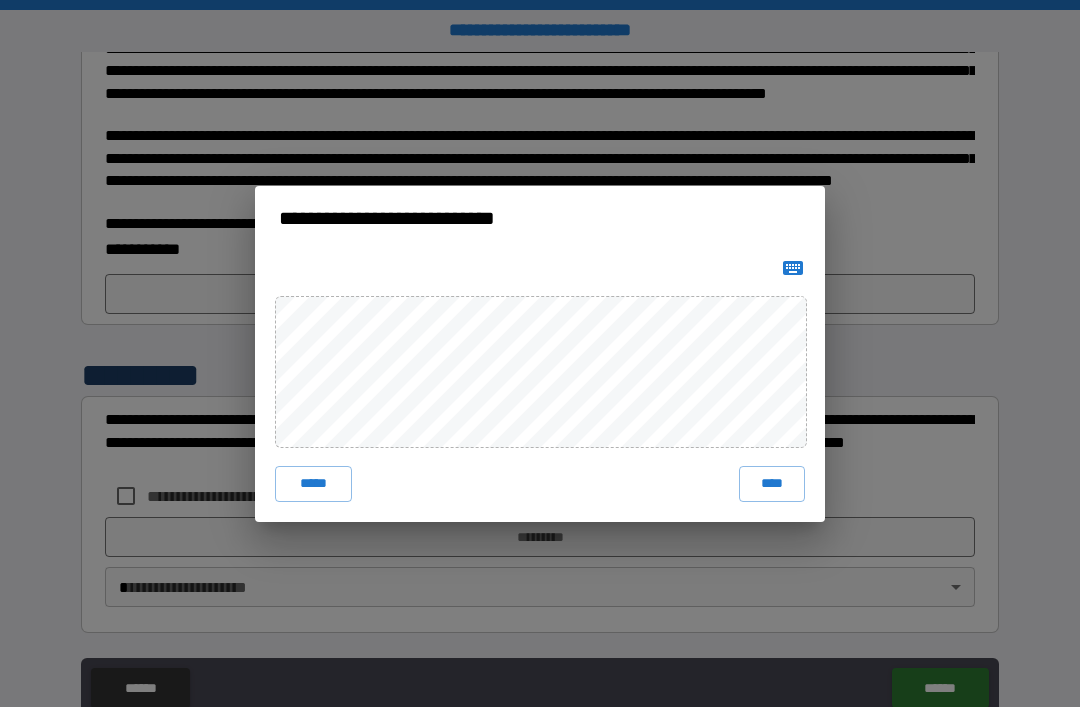 click on "****" at bounding box center (772, 484) 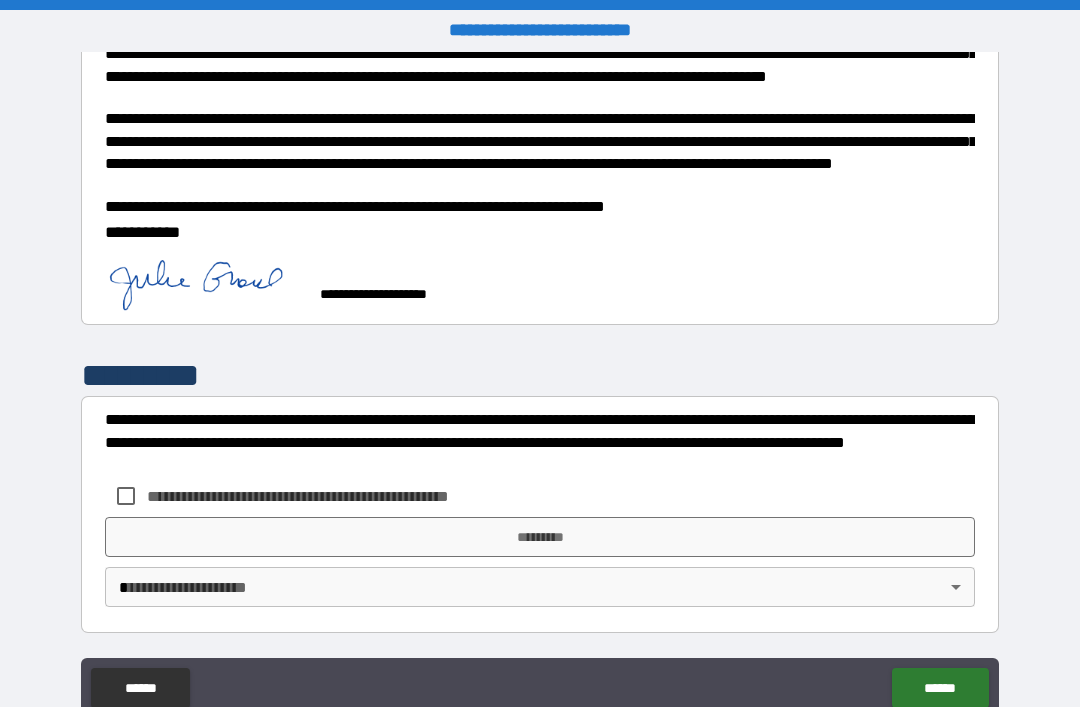 scroll, scrollTop: 688, scrollLeft: 0, axis: vertical 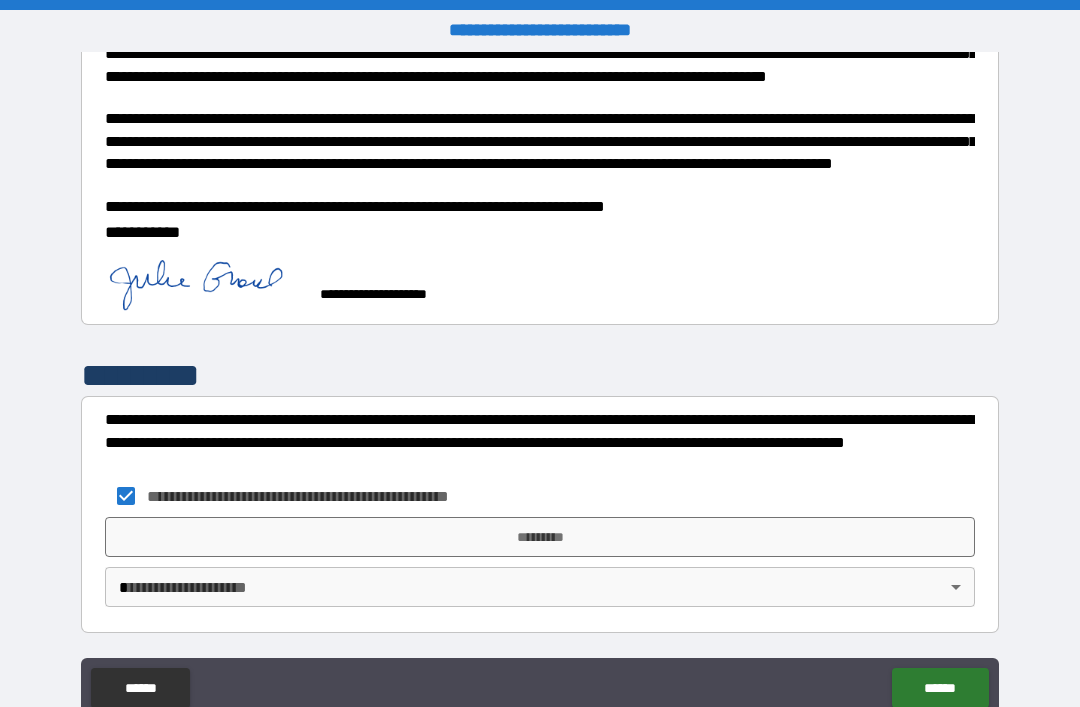 click on "******" 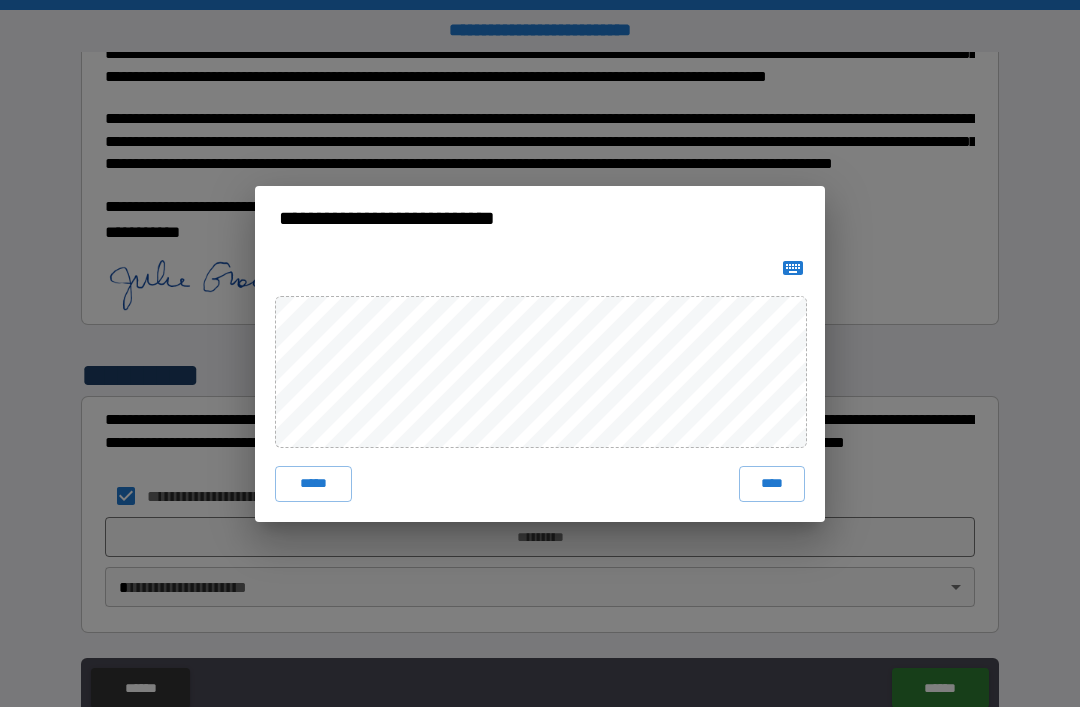 click on "****" at bounding box center (772, 484) 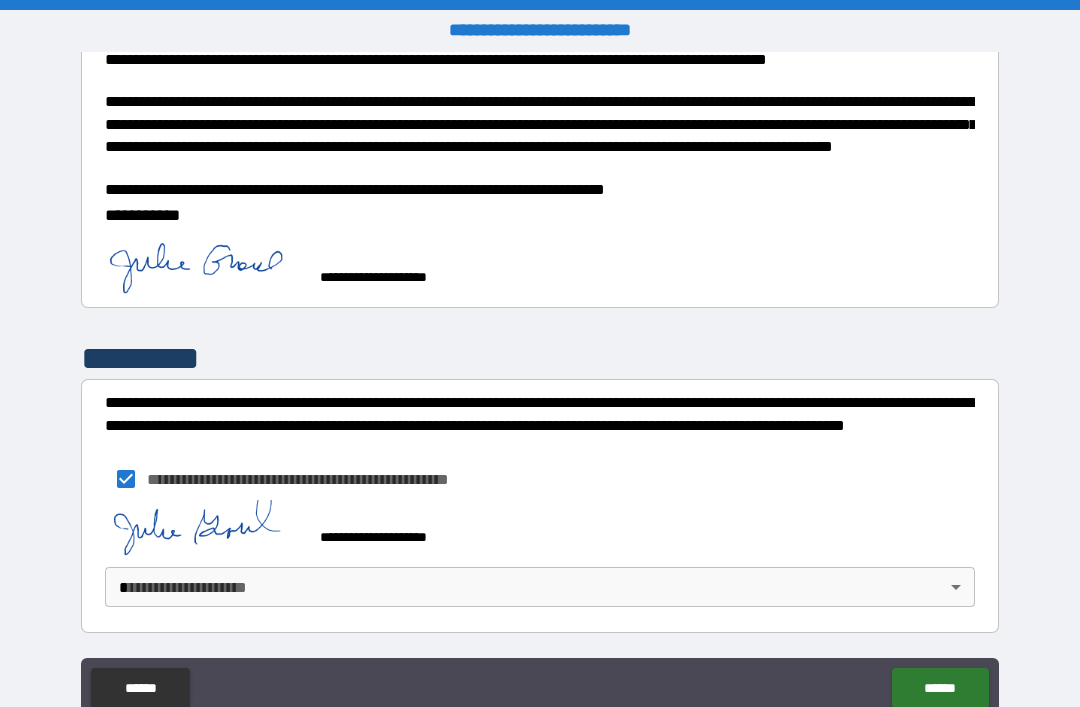 scroll, scrollTop: 705, scrollLeft: 0, axis: vertical 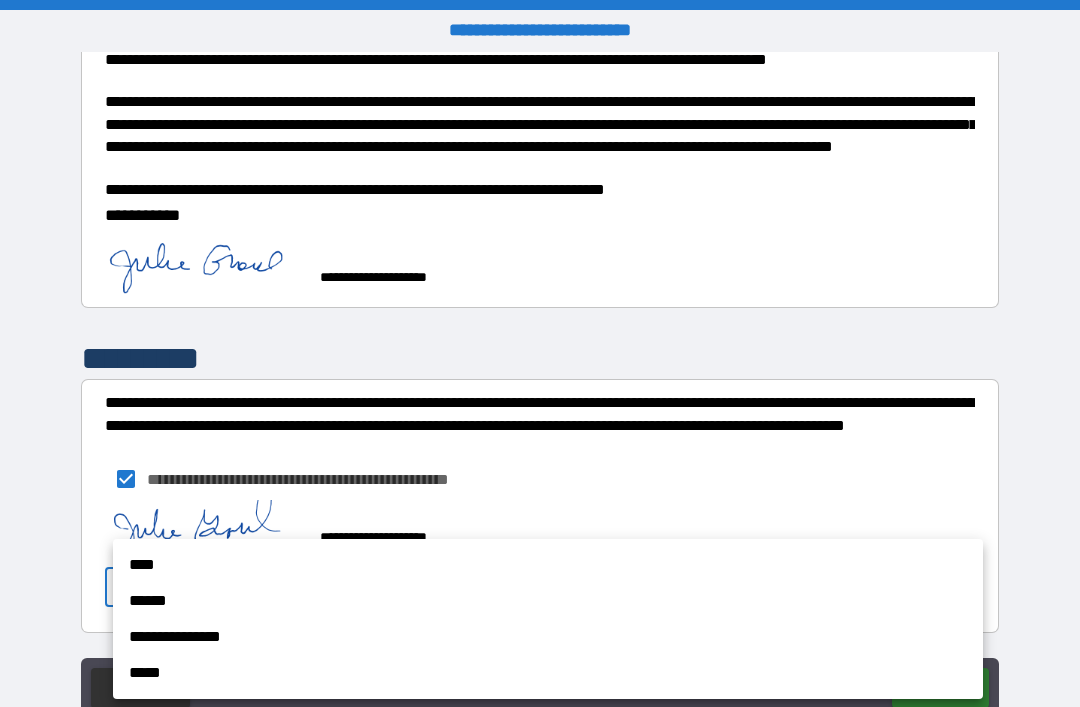 click on "****" at bounding box center (548, 565) 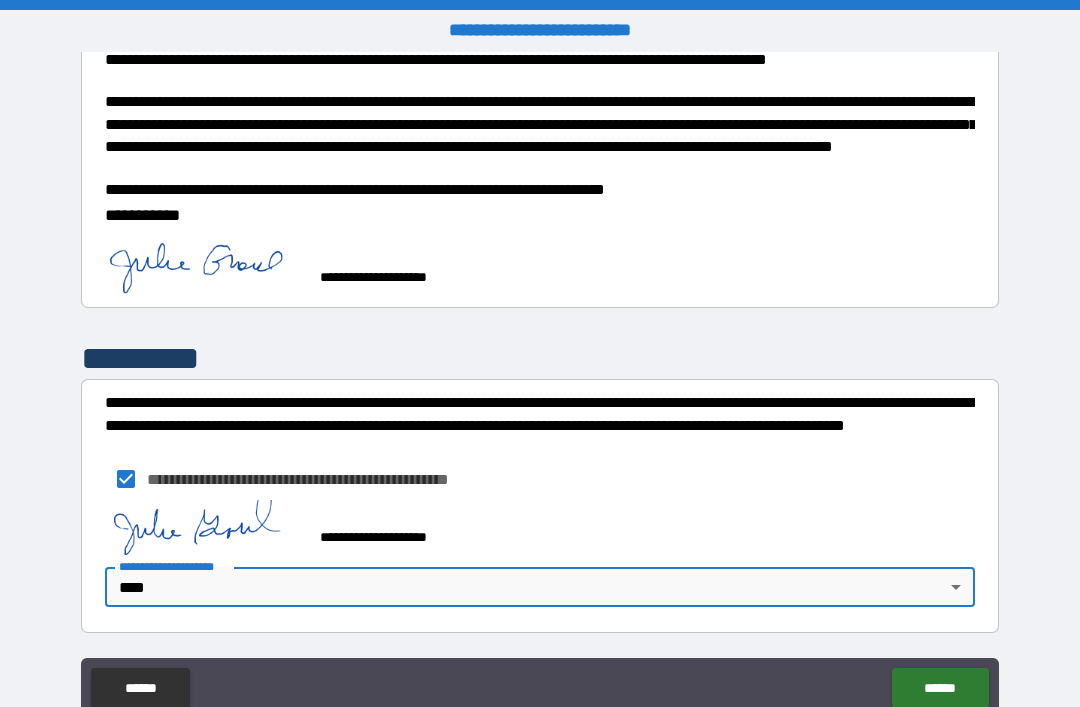 click on "******" at bounding box center [940, 688] 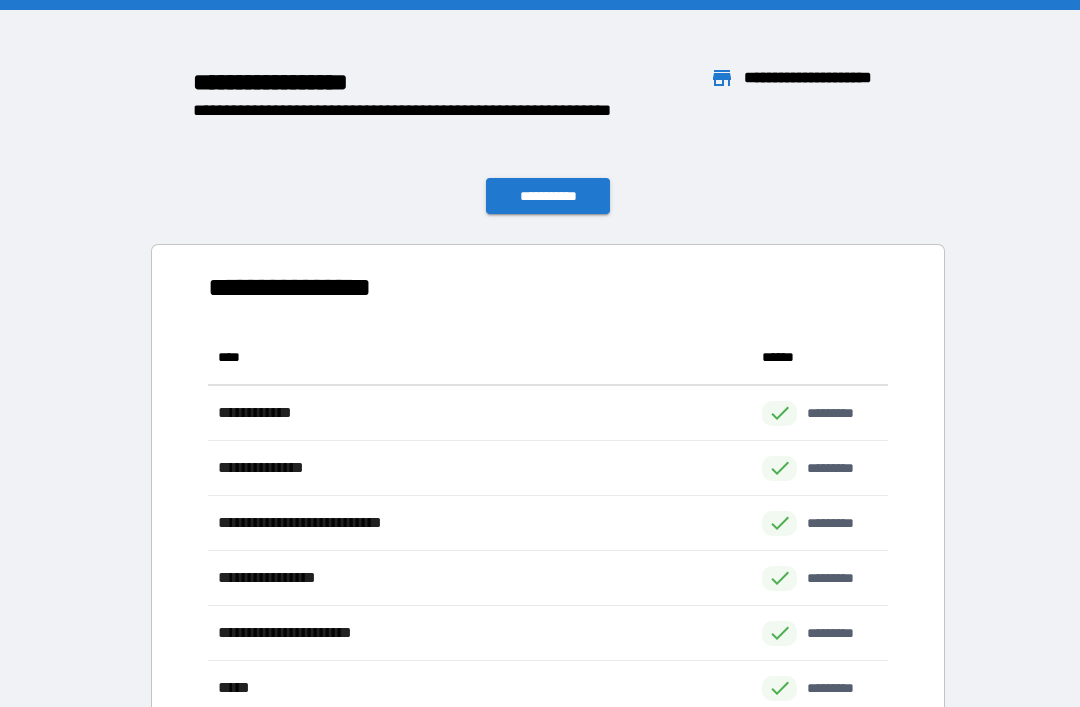 scroll, scrollTop: 551, scrollLeft: 680, axis: both 